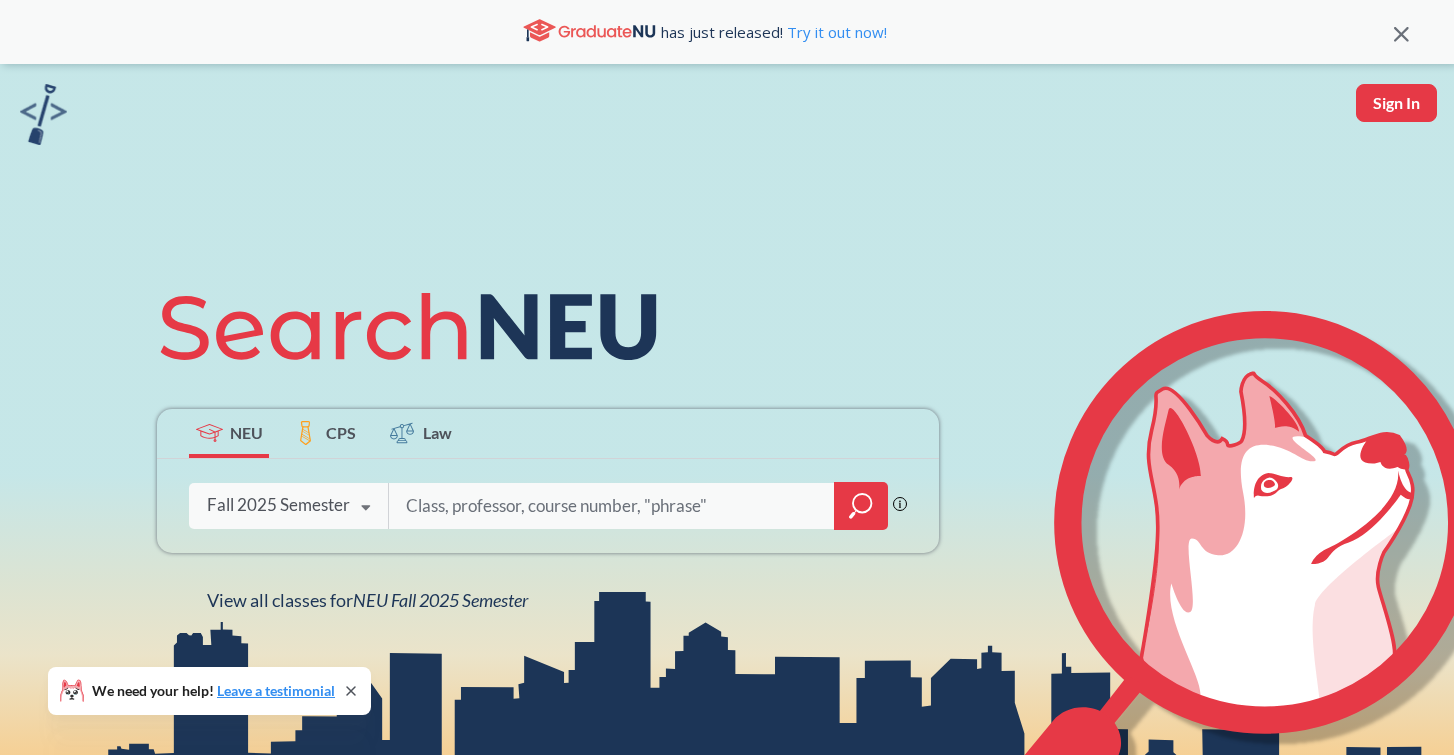 scroll, scrollTop: 5, scrollLeft: 0, axis: vertical 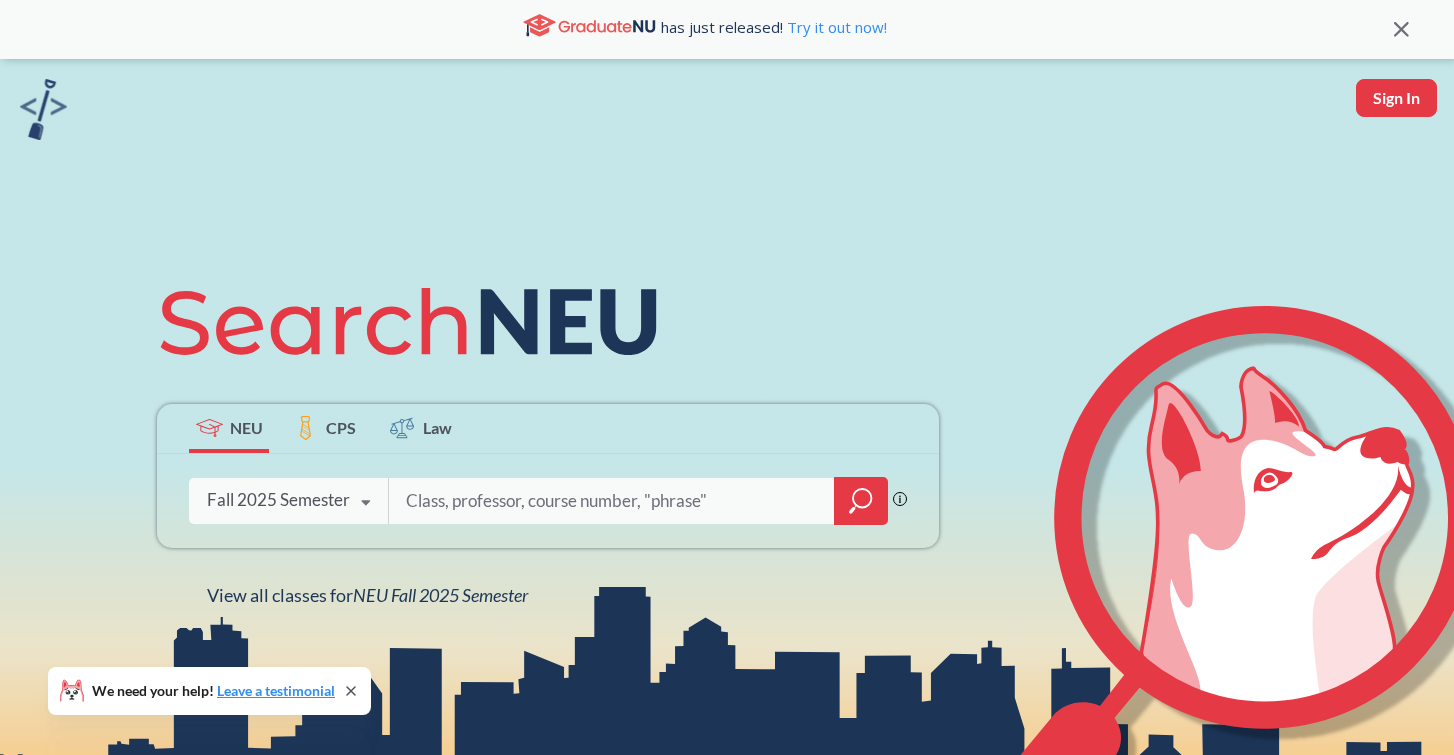 click on "Fall 2025 Semester" at bounding box center (278, 500) 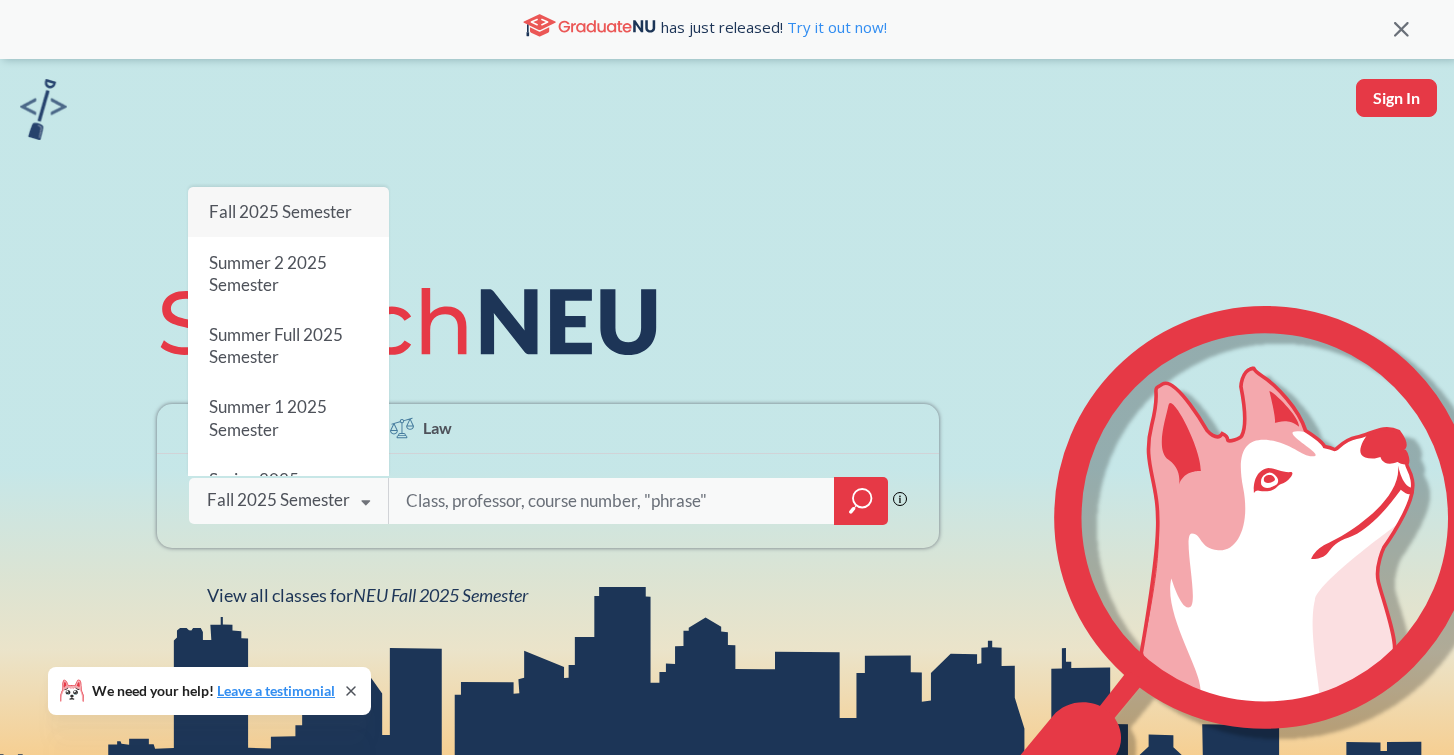scroll, scrollTop: 21, scrollLeft: 0, axis: vertical 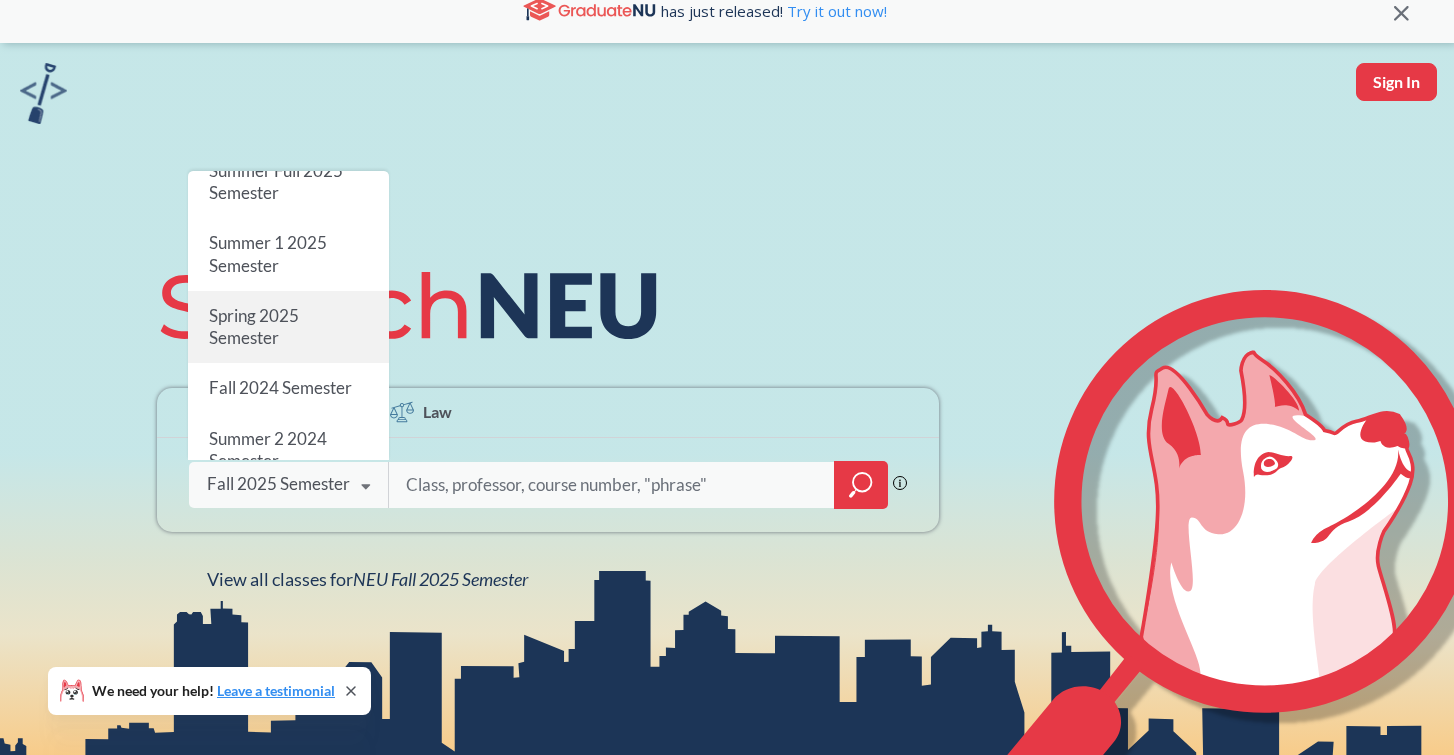 click on "Spring 2025 Semester" at bounding box center (254, 326) 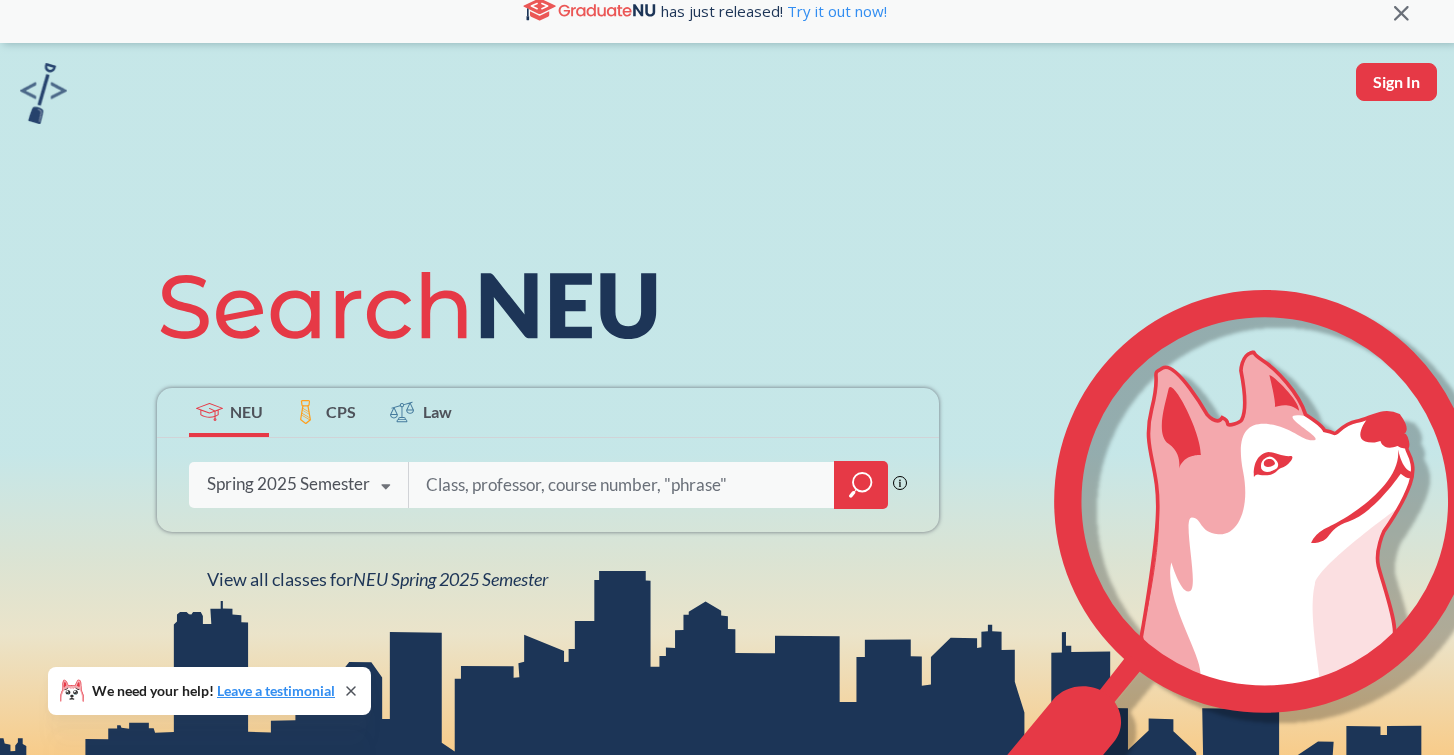 scroll, scrollTop: 0, scrollLeft: 0, axis: both 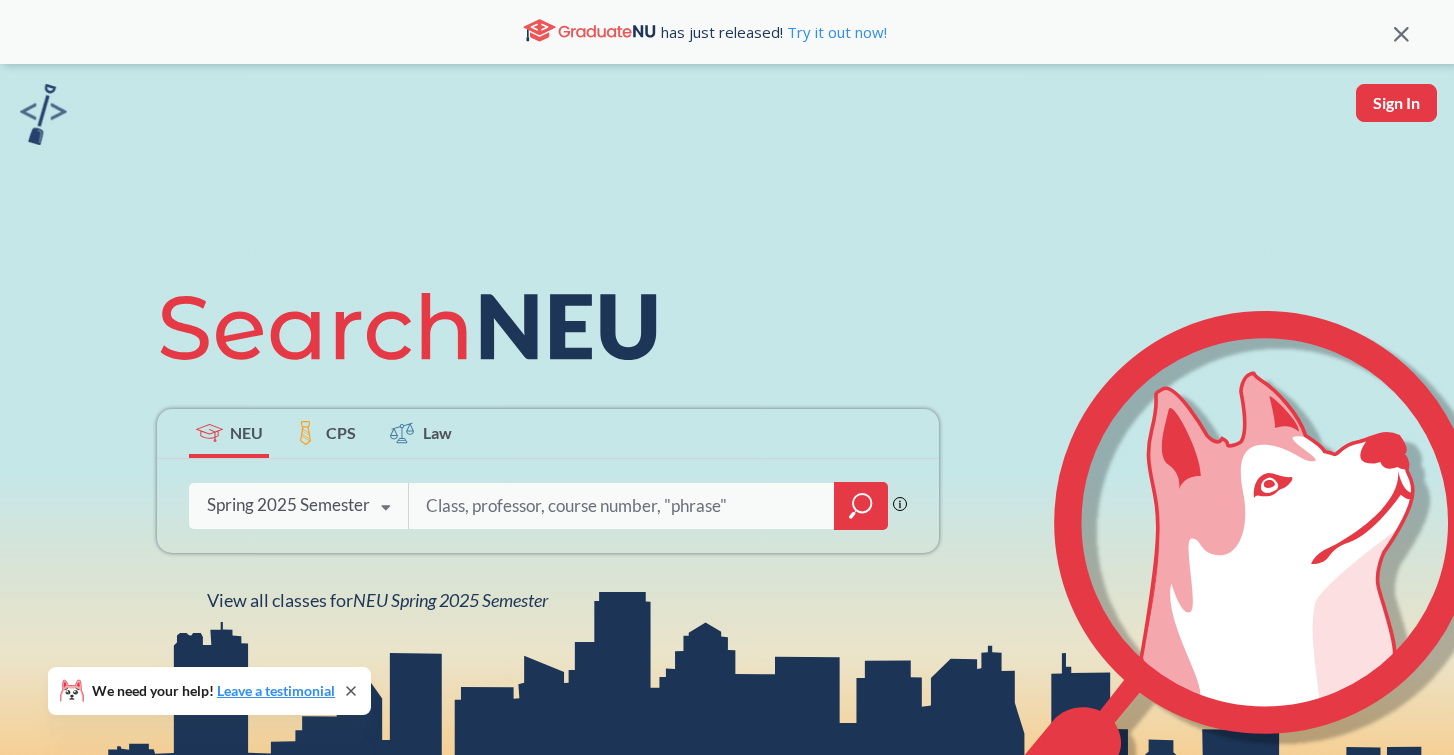 click on "CPS" at bounding box center [341, 432] 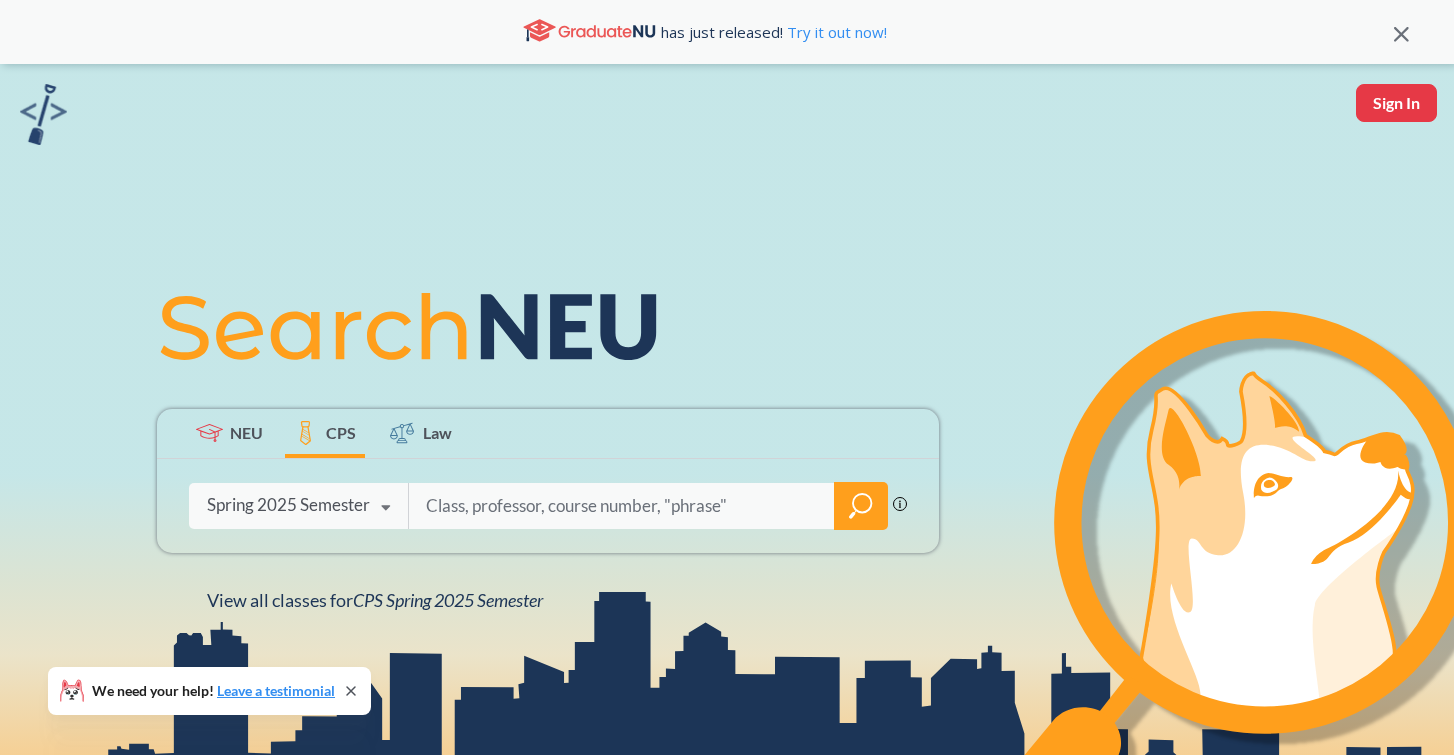 click on "Spring 2025 Semester" at bounding box center (288, 505) 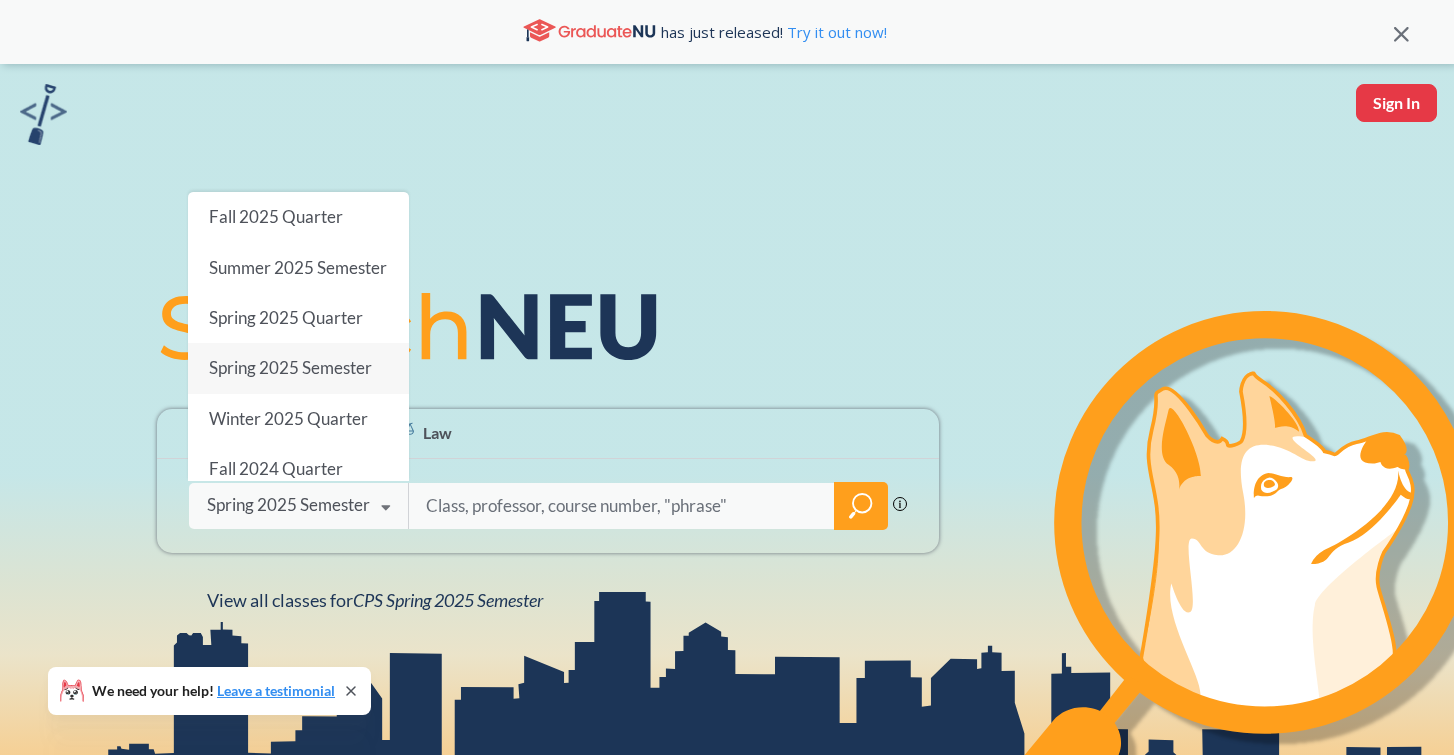 scroll, scrollTop: 0, scrollLeft: 0, axis: both 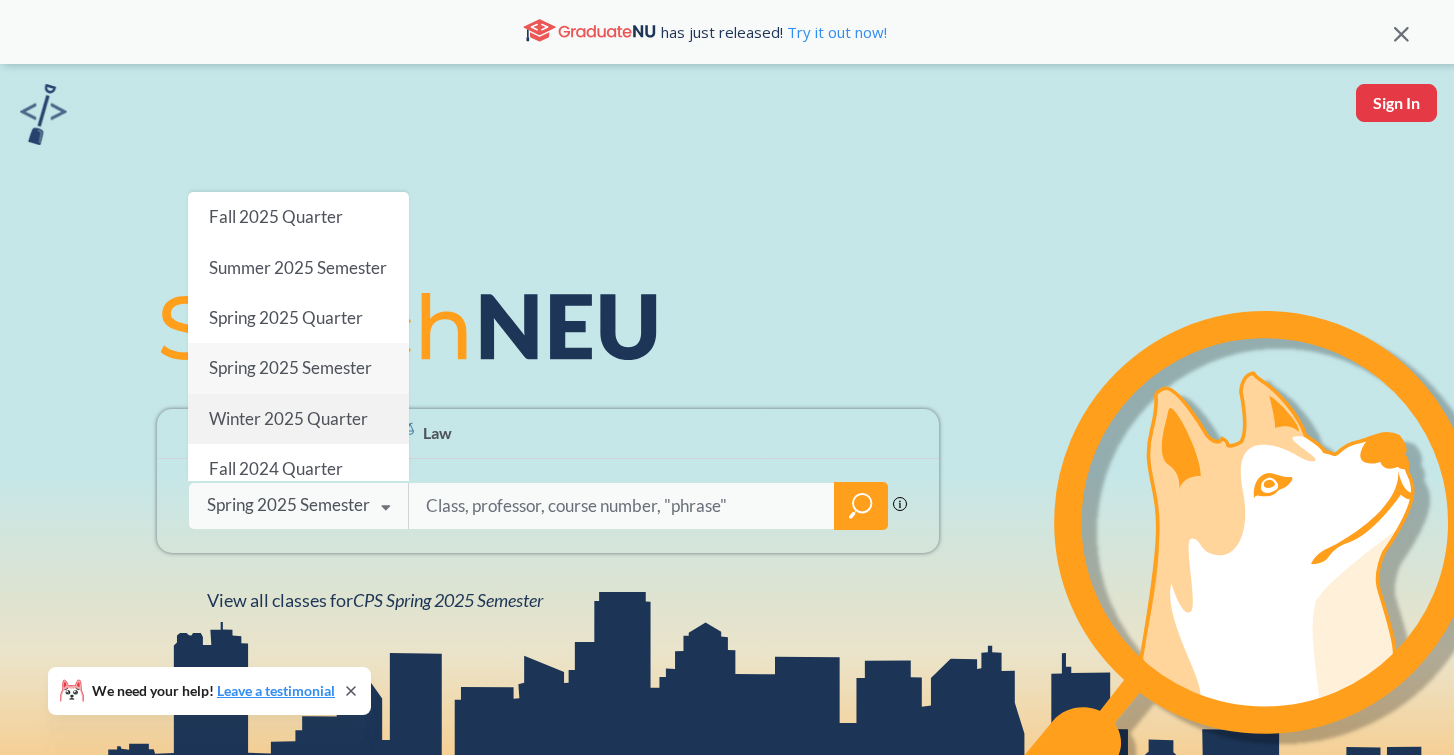 click on "Winter 2025 Quarter" at bounding box center [288, 417] 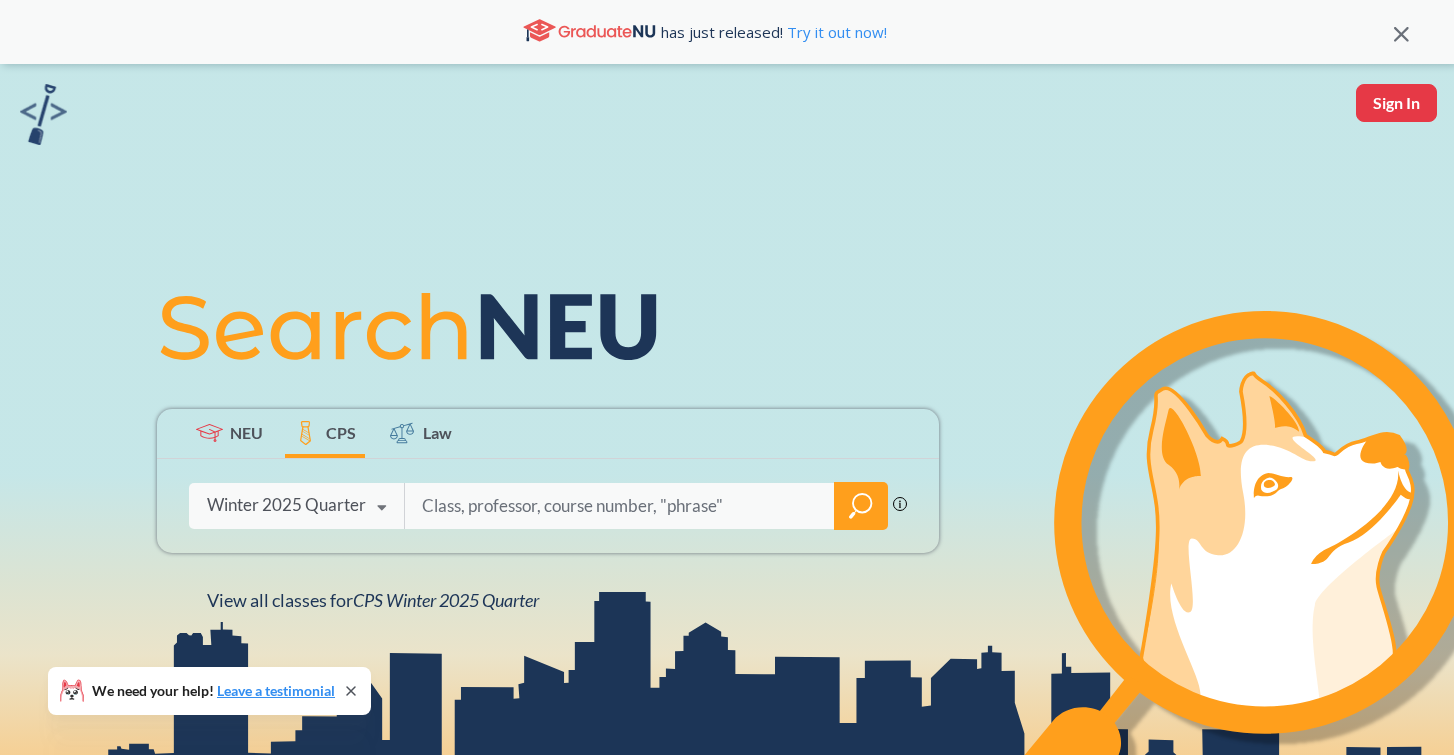 click on "Law" at bounding box center [421, 433] 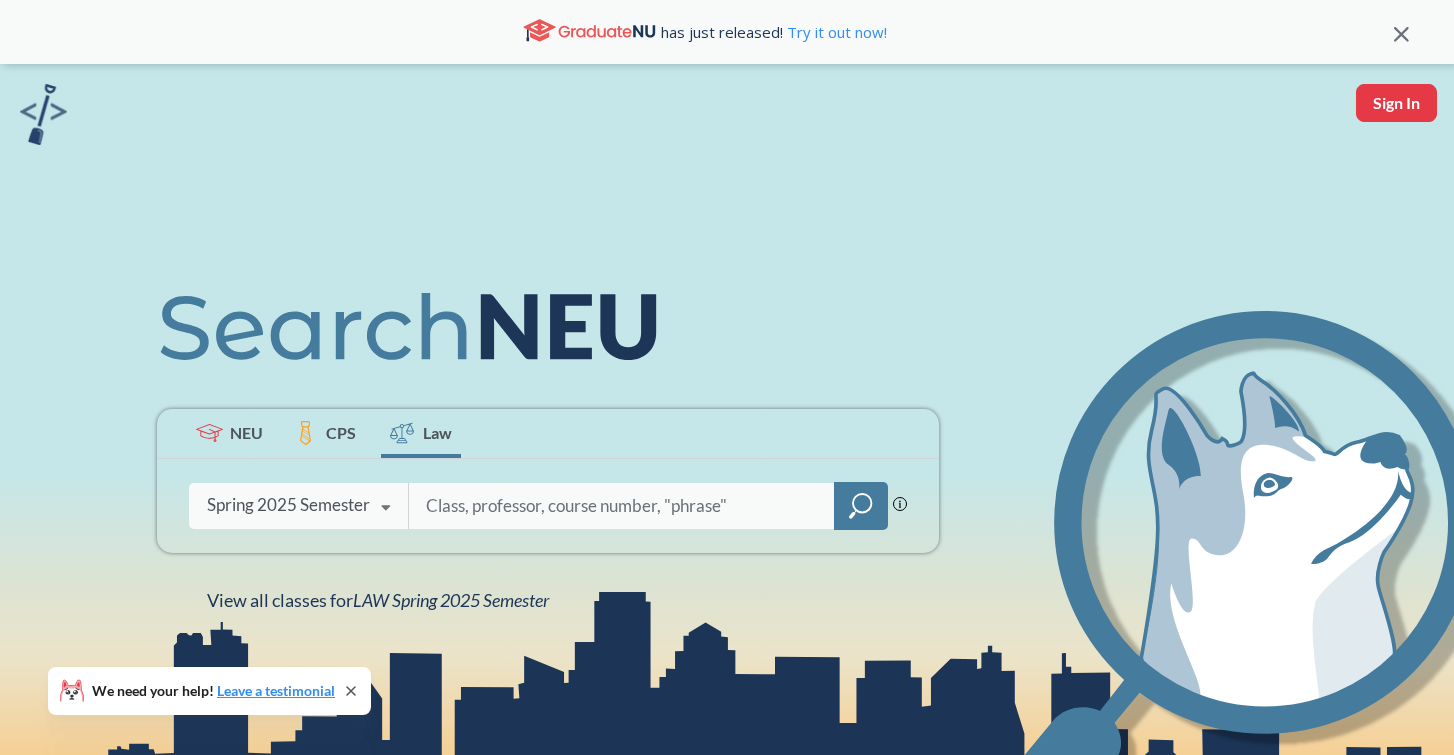 click on "CPS" at bounding box center [325, 433] 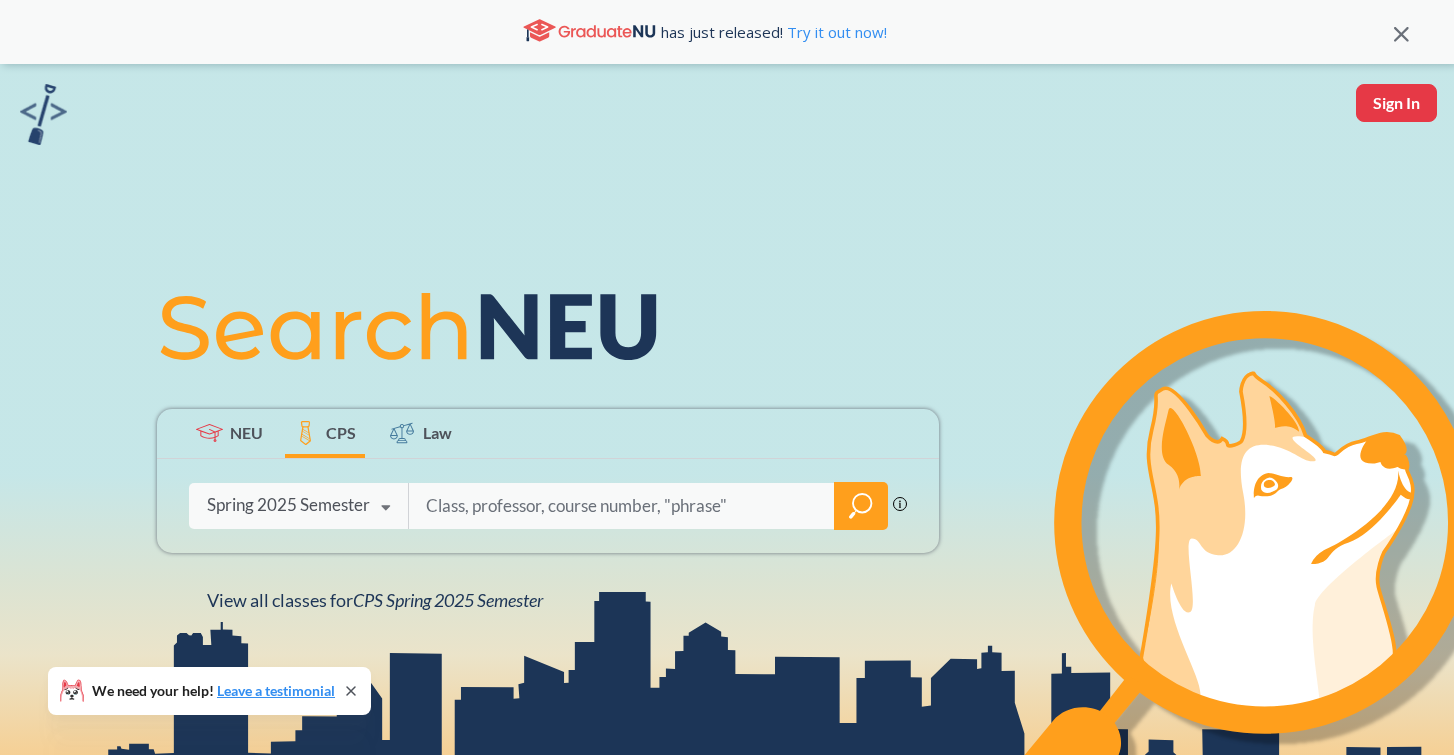 click on "Spring 2025 Semester" at bounding box center [288, 505] 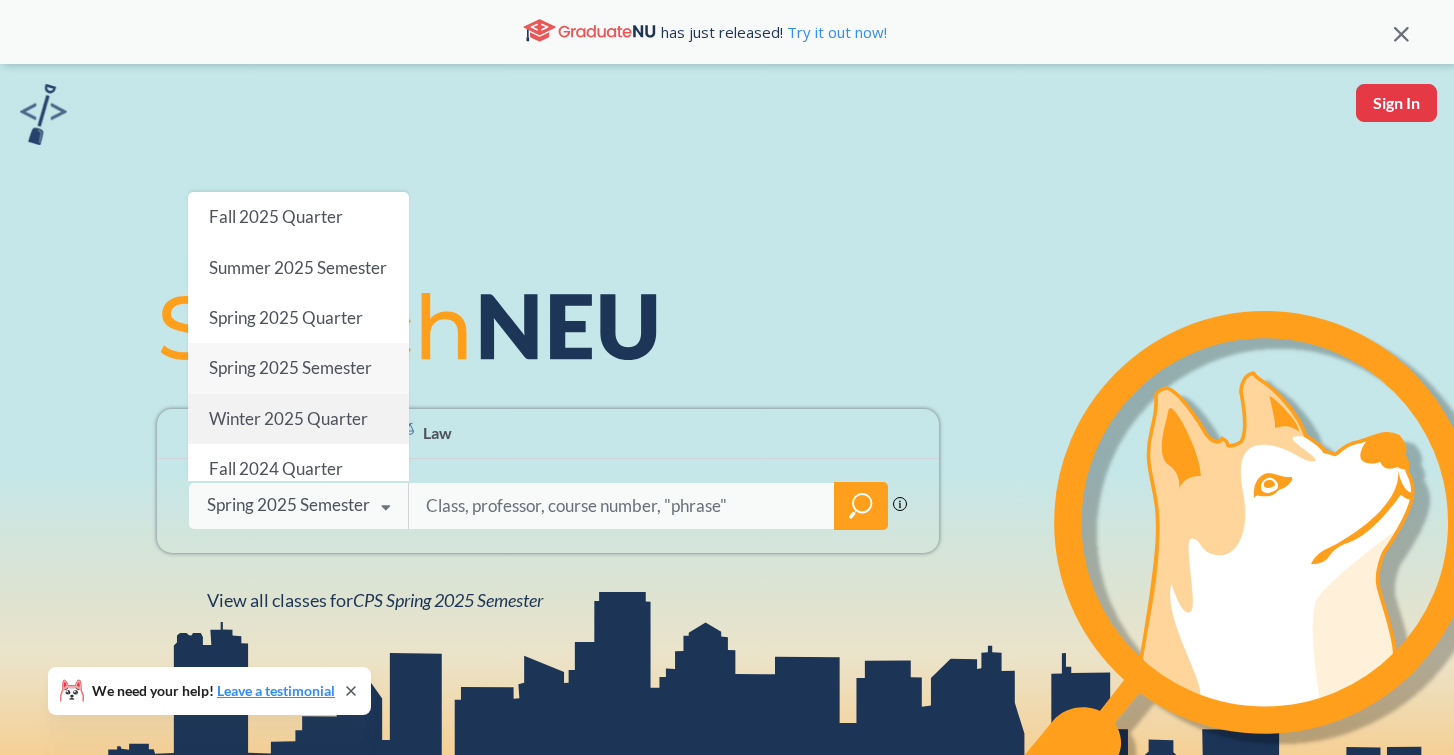 click on "Winter 2025 Quarter" at bounding box center (288, 417) 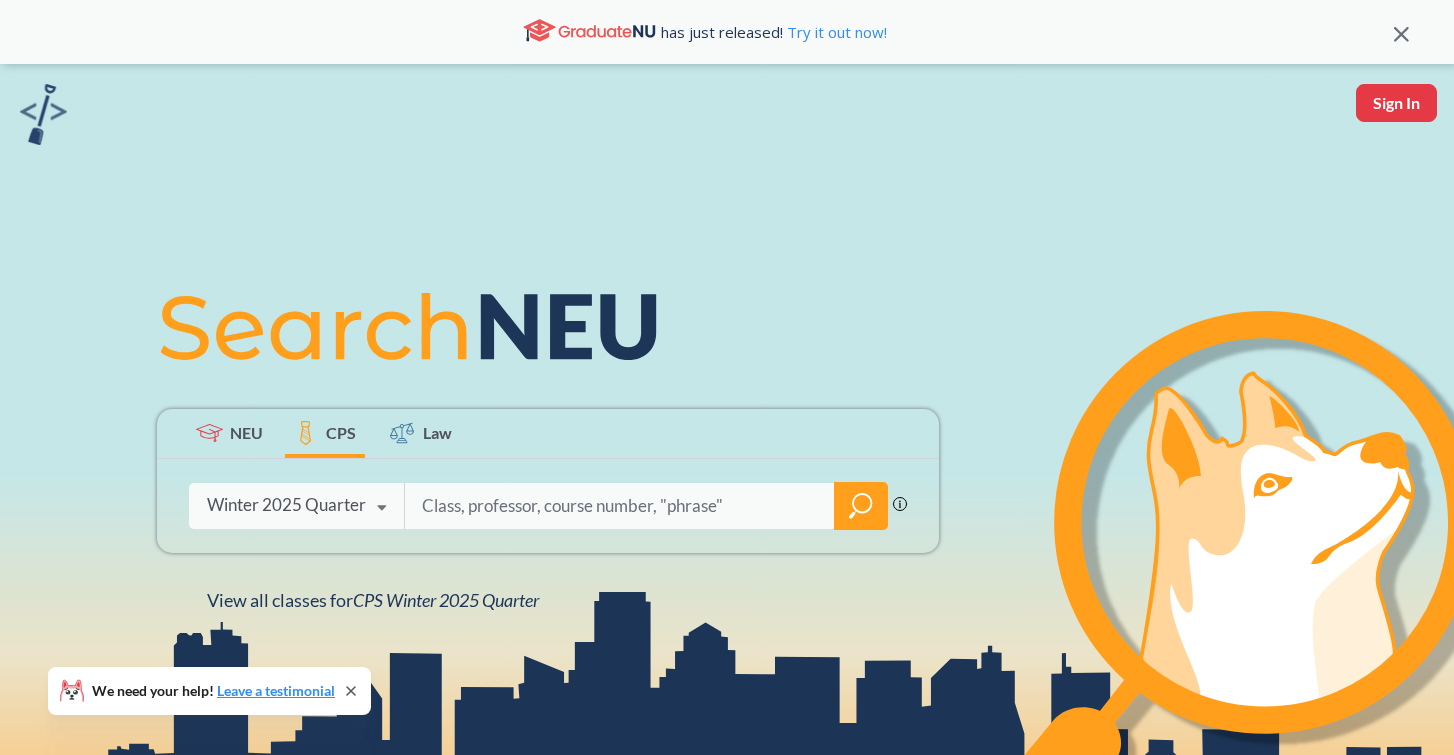 click at bounding box center [620, 506] 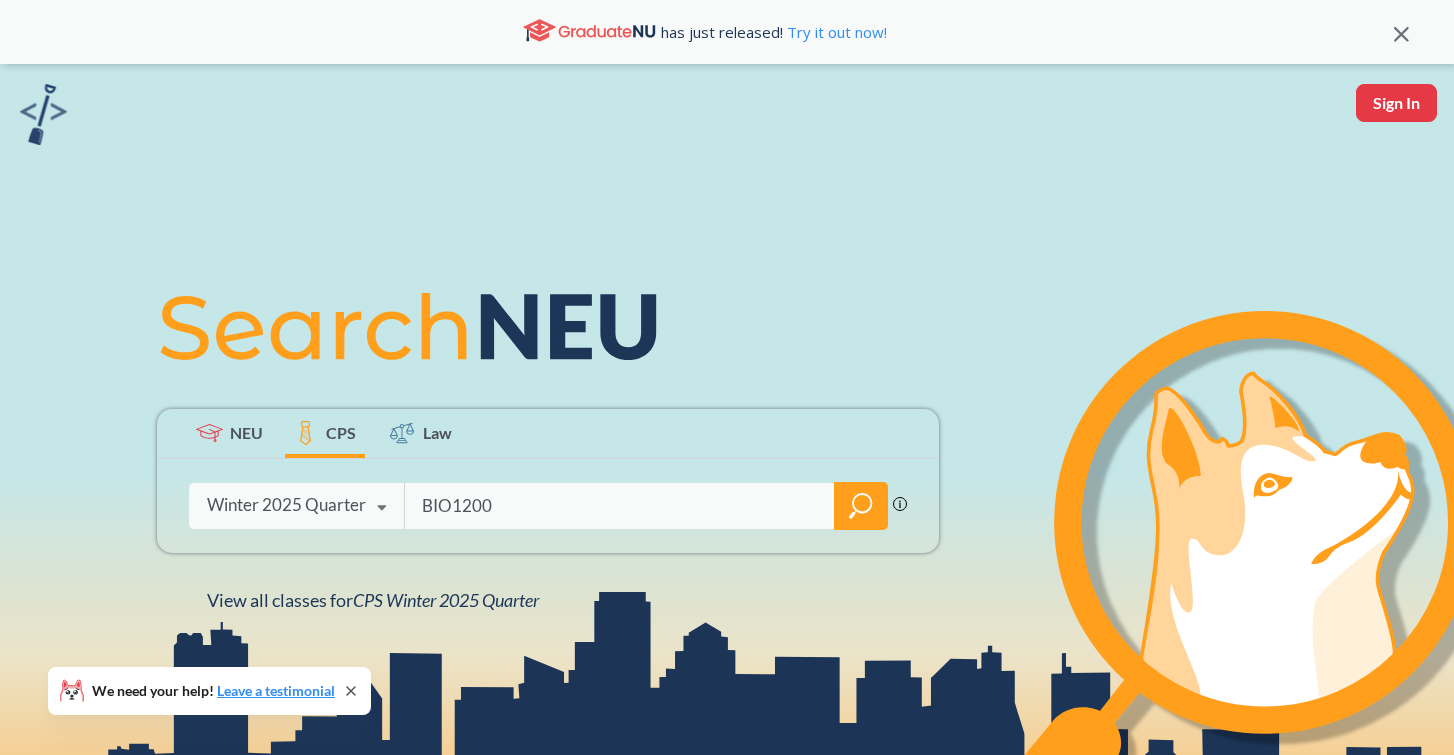 type on "BIO1200" 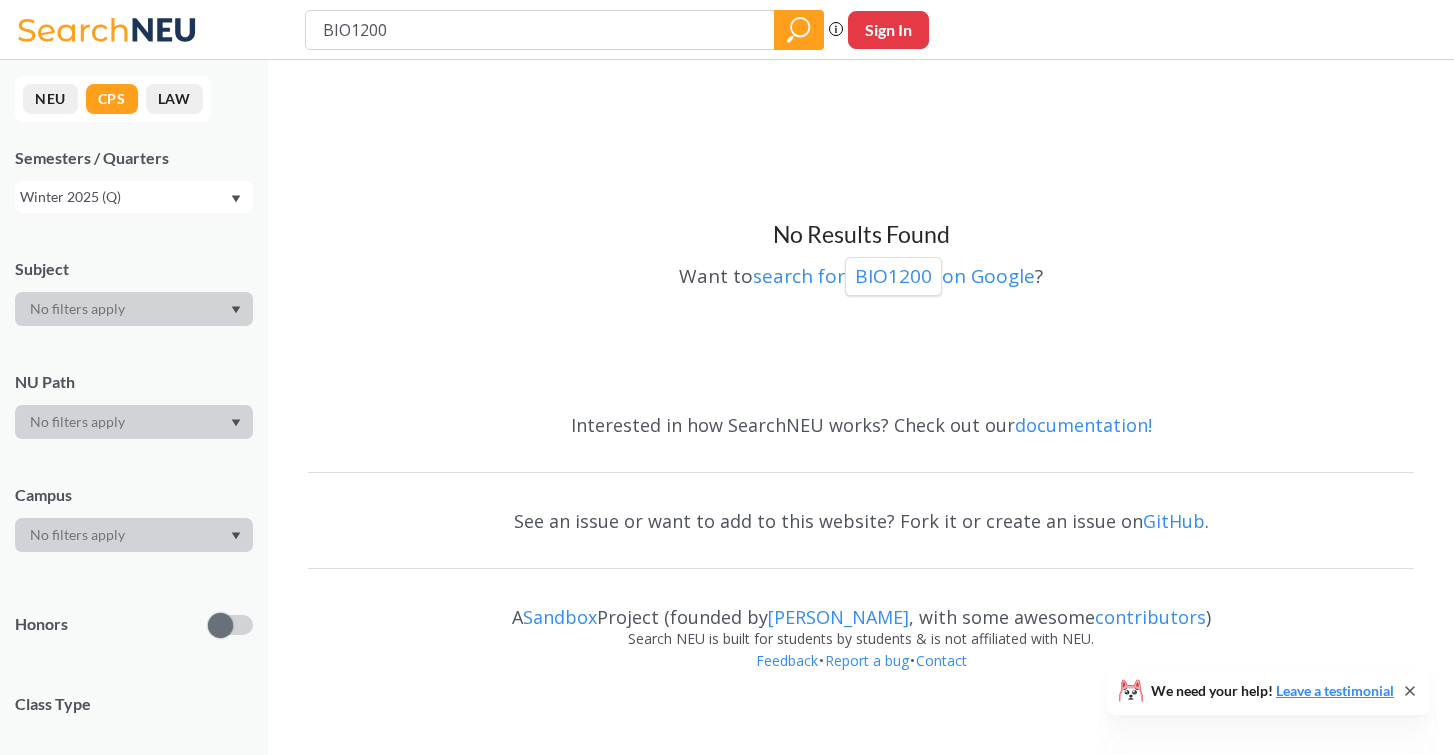 scroll, scrollTop: 0, scrollLeft: 0, axis: both 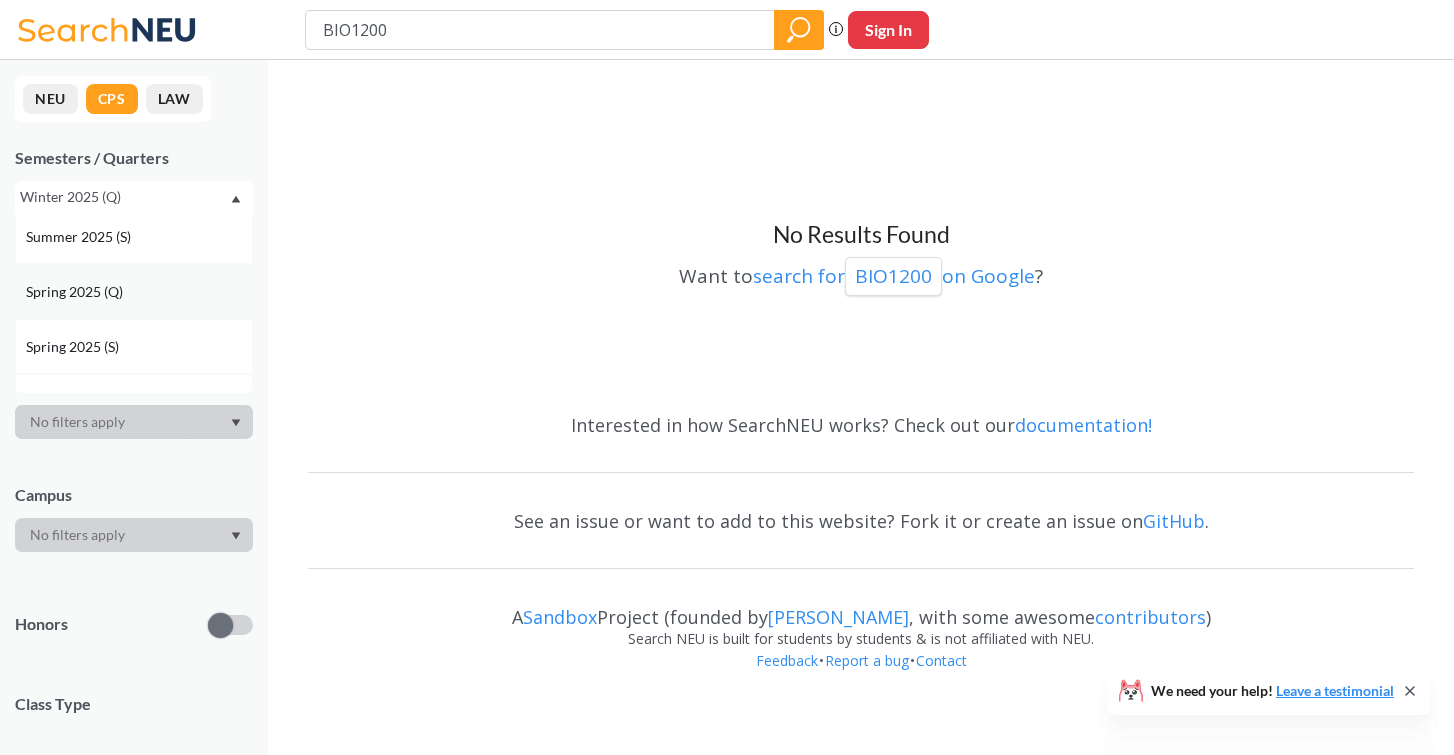 click on "Spring 2025 (Q)" at bounding box center (139, 292) 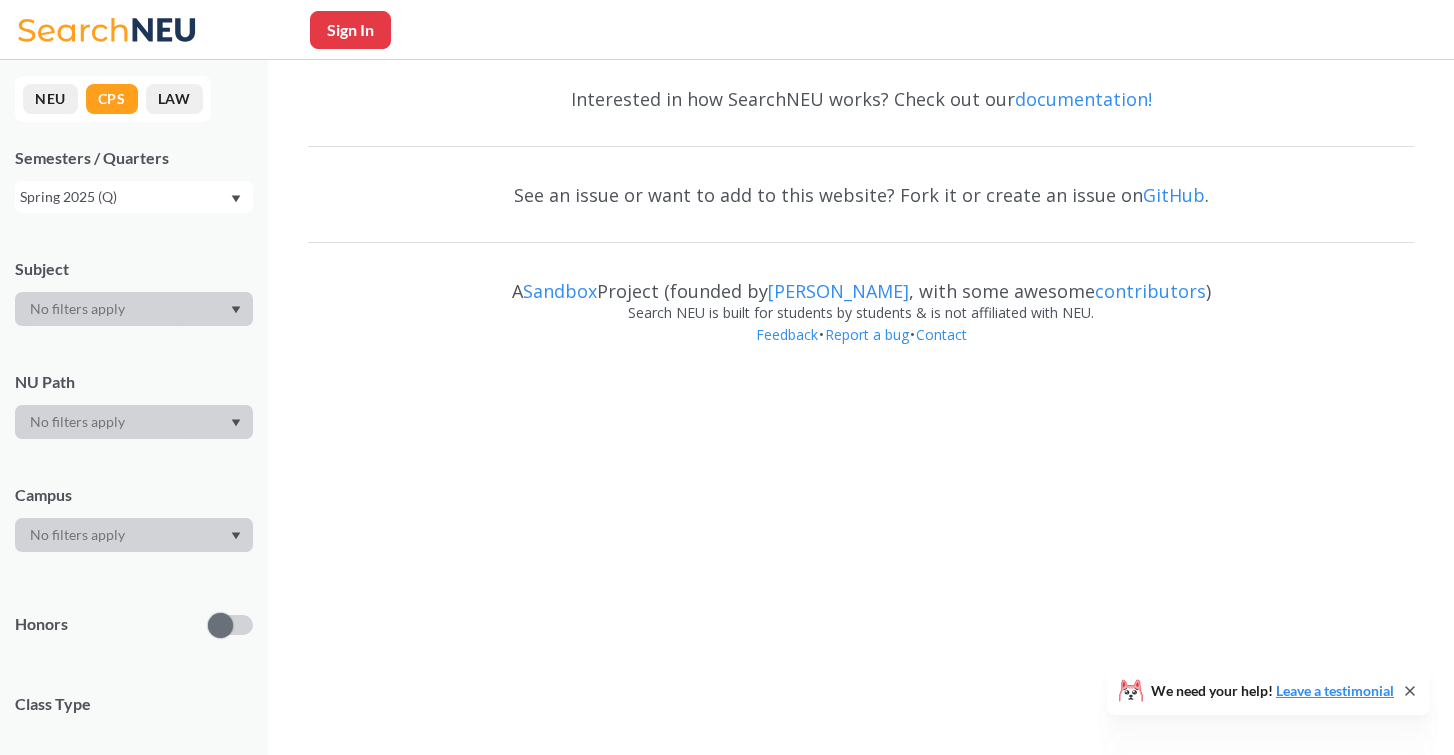 scroll, scrollTop: 0, scrollLeft: 0, axis: both 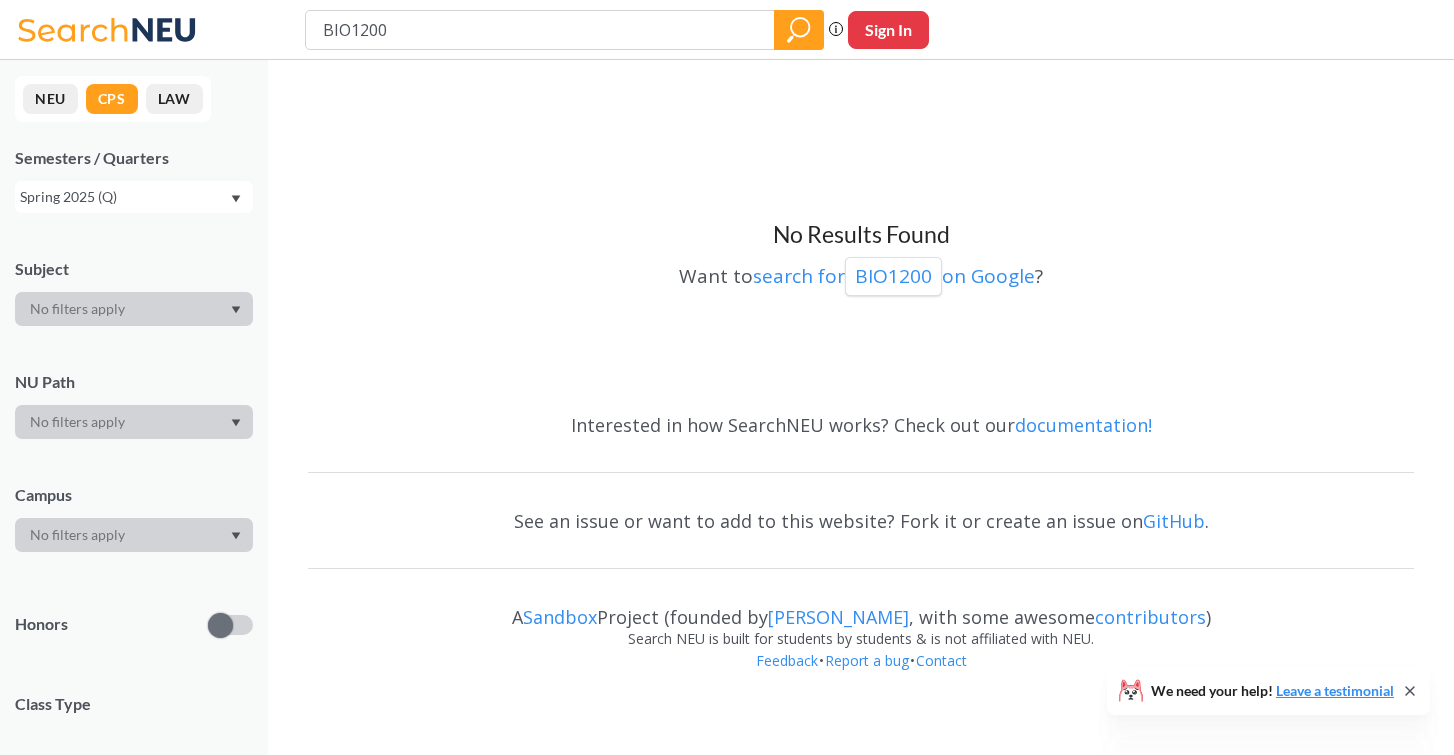 click on "Spring 2025 (Q)" at bounding box center (124, 197) 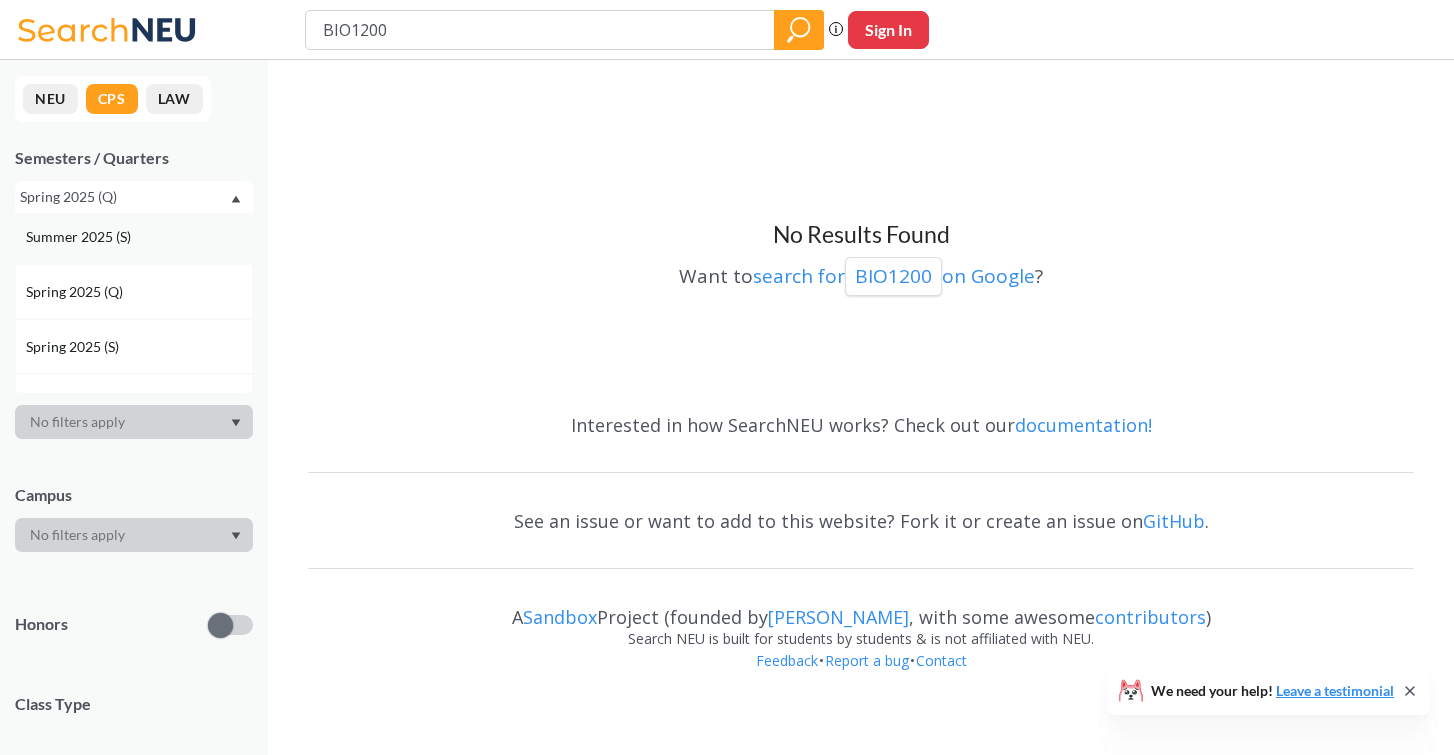 scroll, scrollTop: 63, scrollLeft: 0, axis: vertical 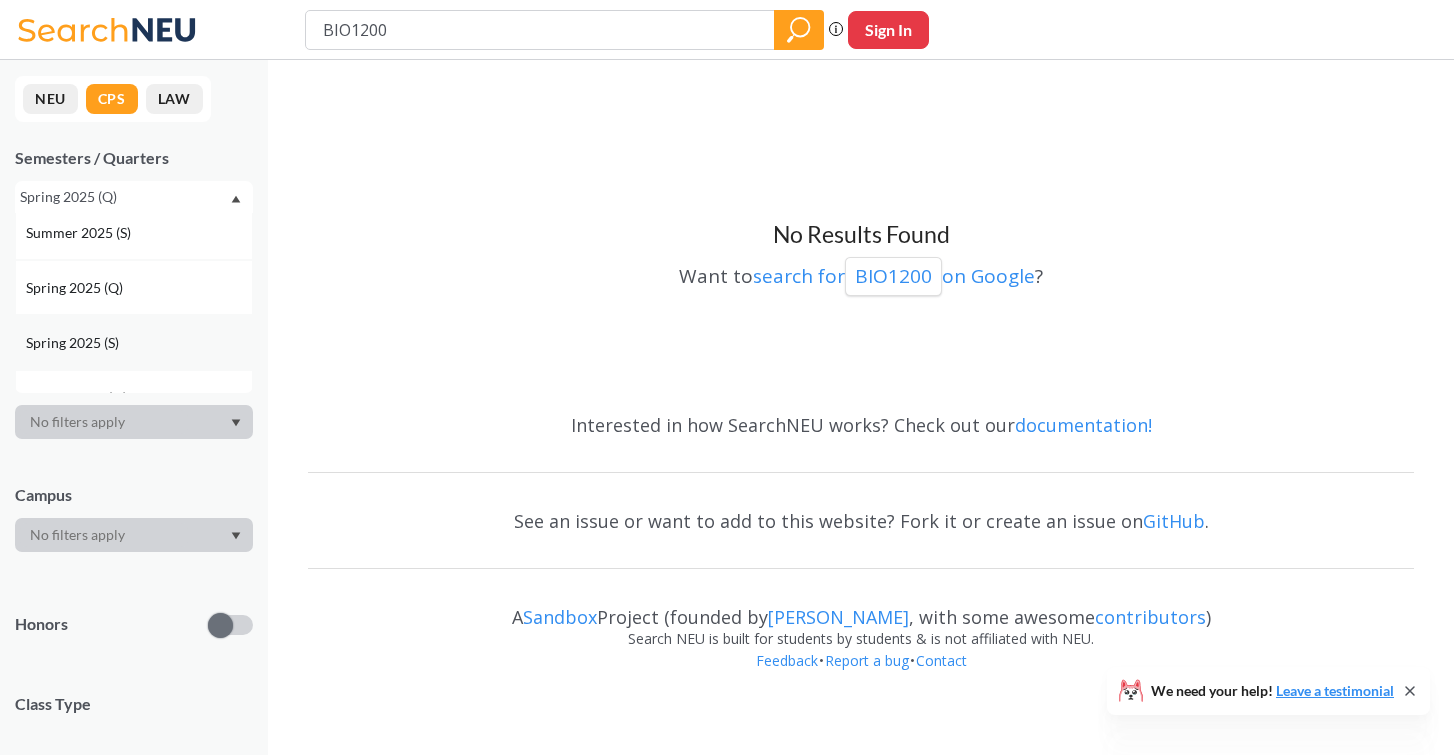 click on "Spring 2025 (S)" at bounding box center (139, 343) 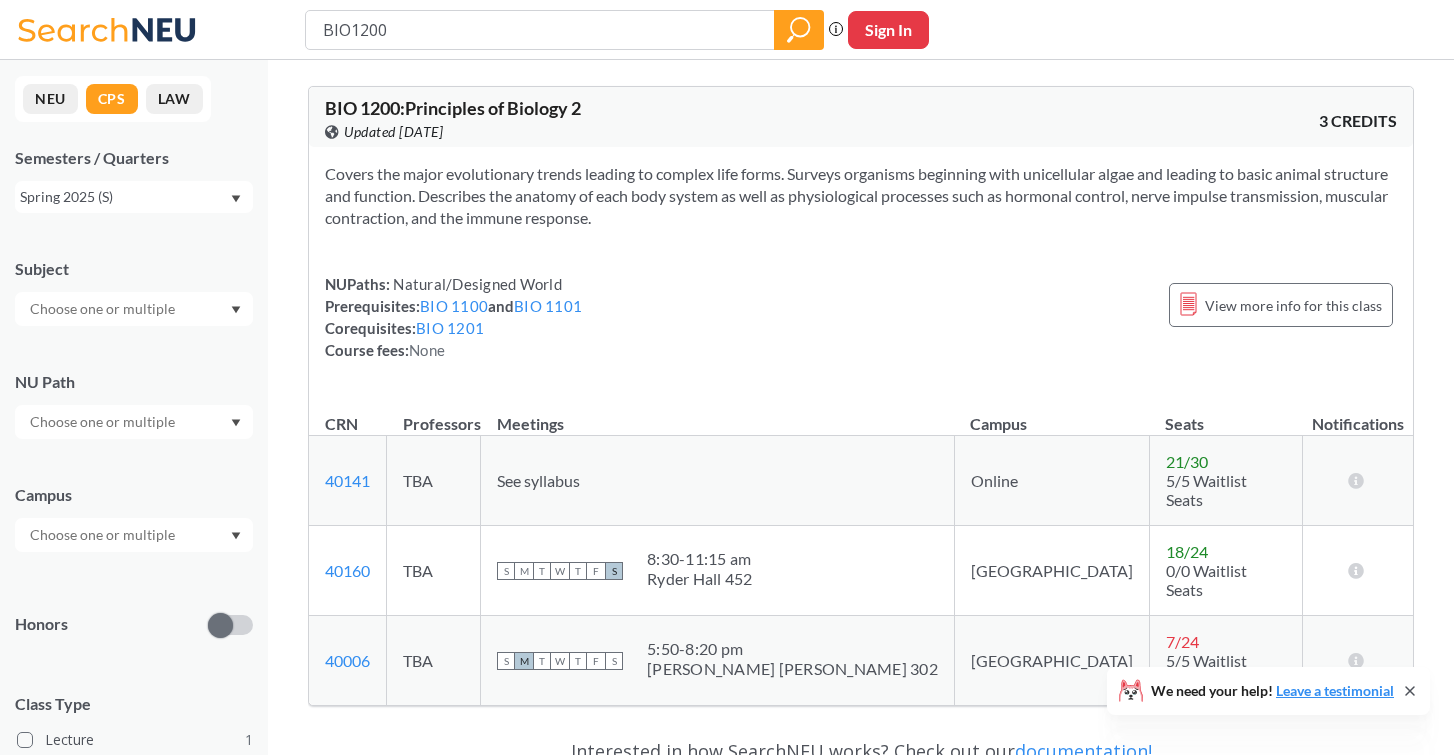 scroll, scrollTop: 0, scrollLeft: 0, axis: both 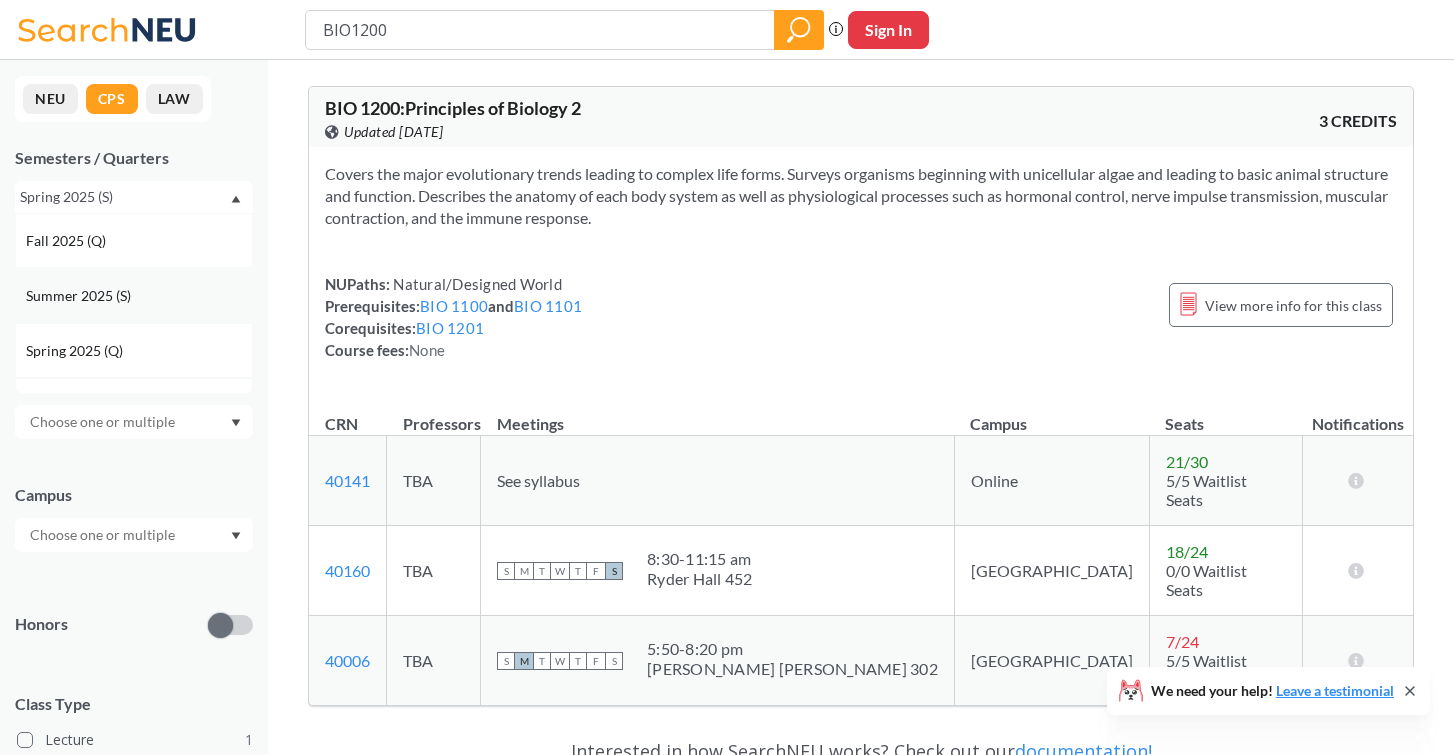 click on "Summer 2025 (S)" at bounding box center [139, 296] 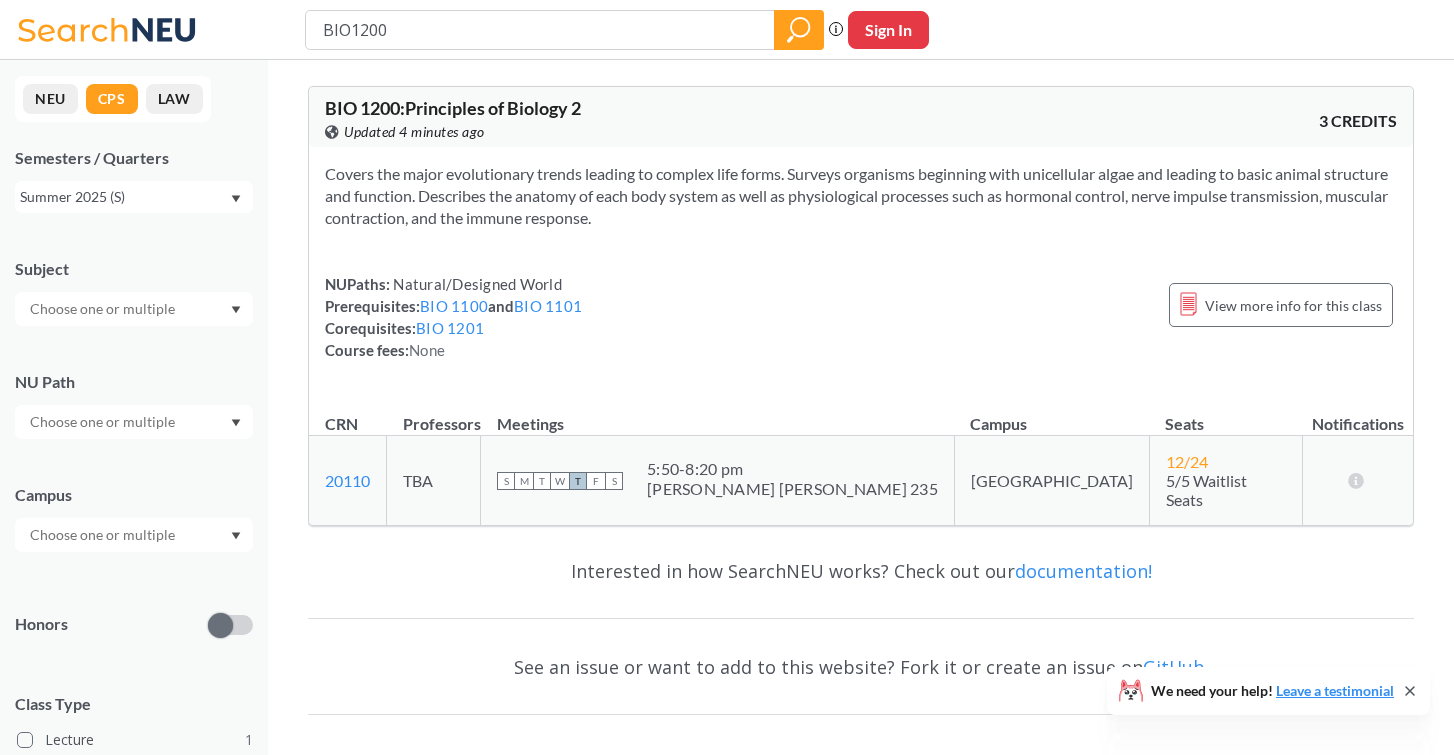scroll, scrollTop: 0, scrollLeft: 0, axis: both 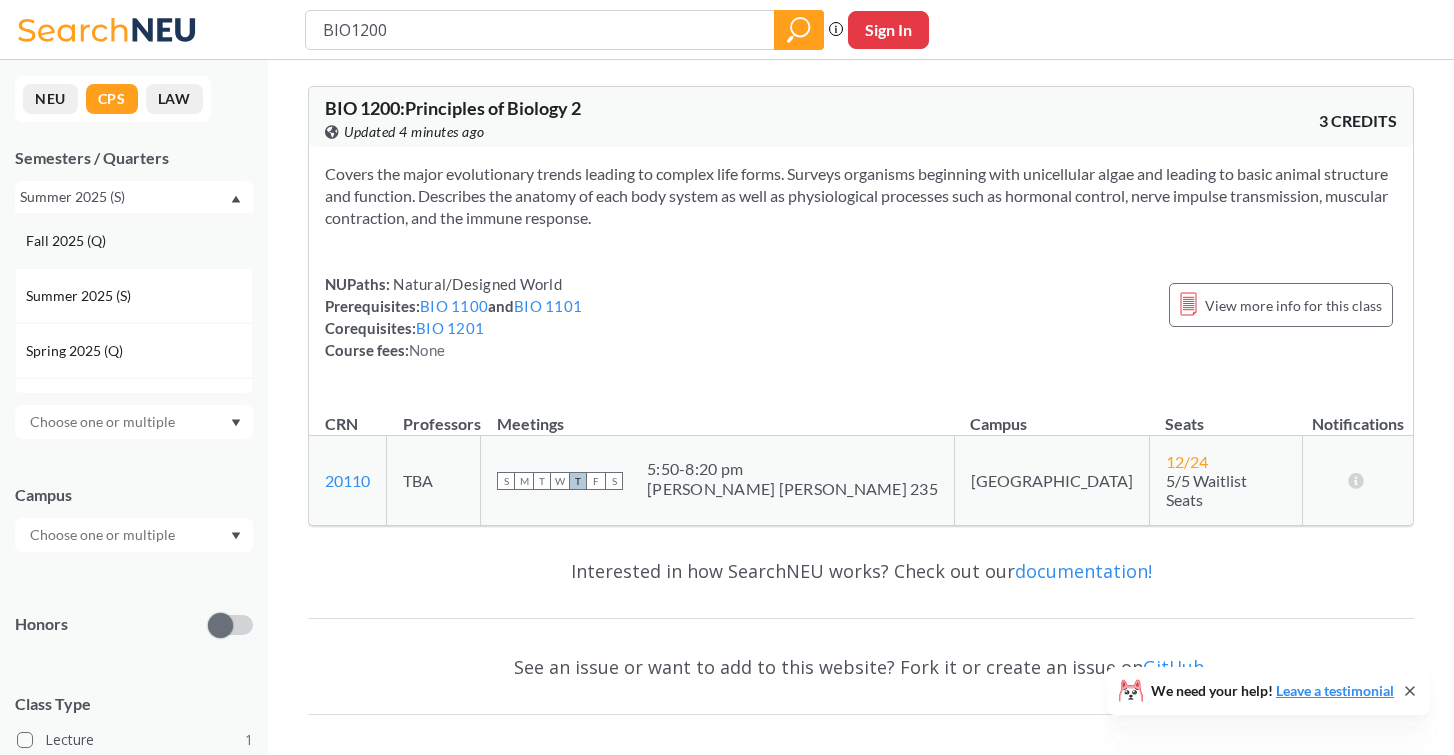 click on "Fall 2025 (Q)" at bounding box center (139, 241) 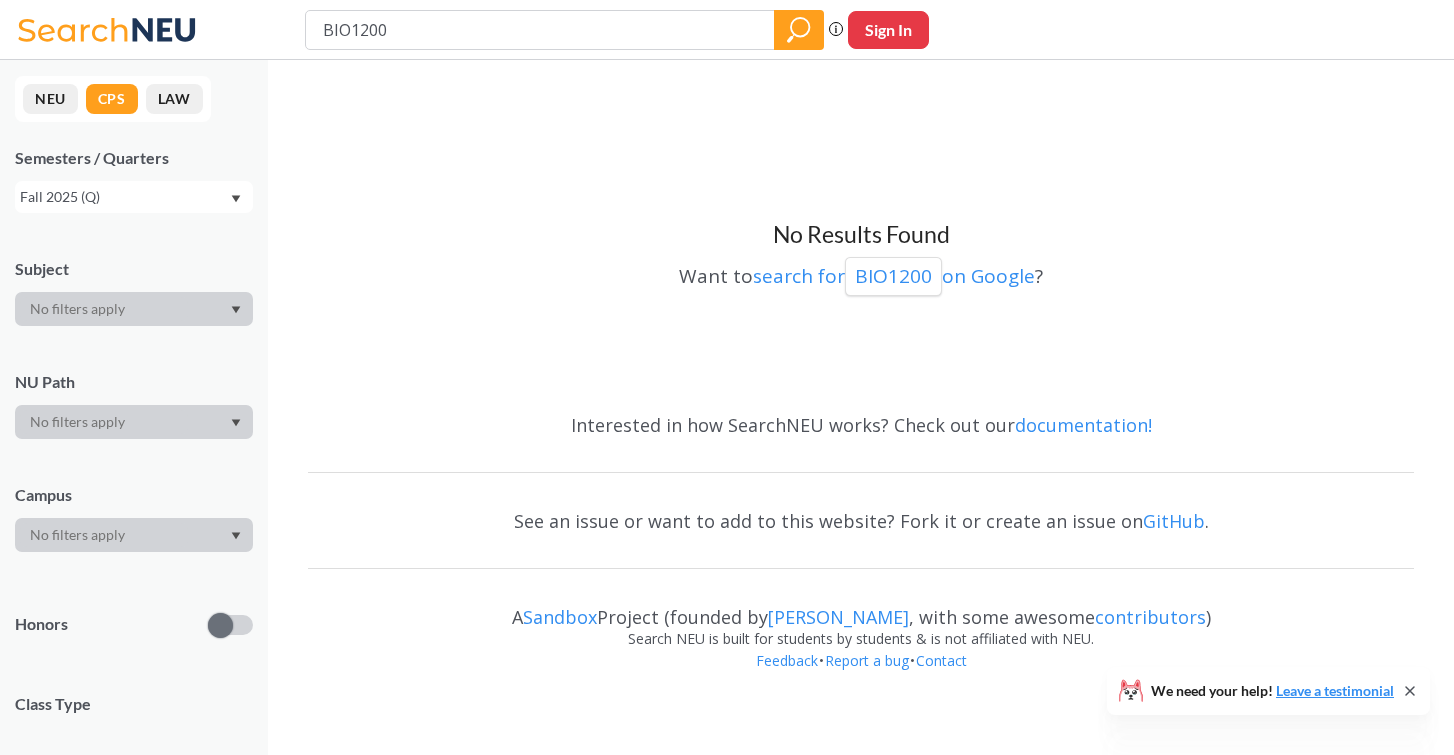 click on "Fall 2025 (Q)" at bounding box center (124, 197) 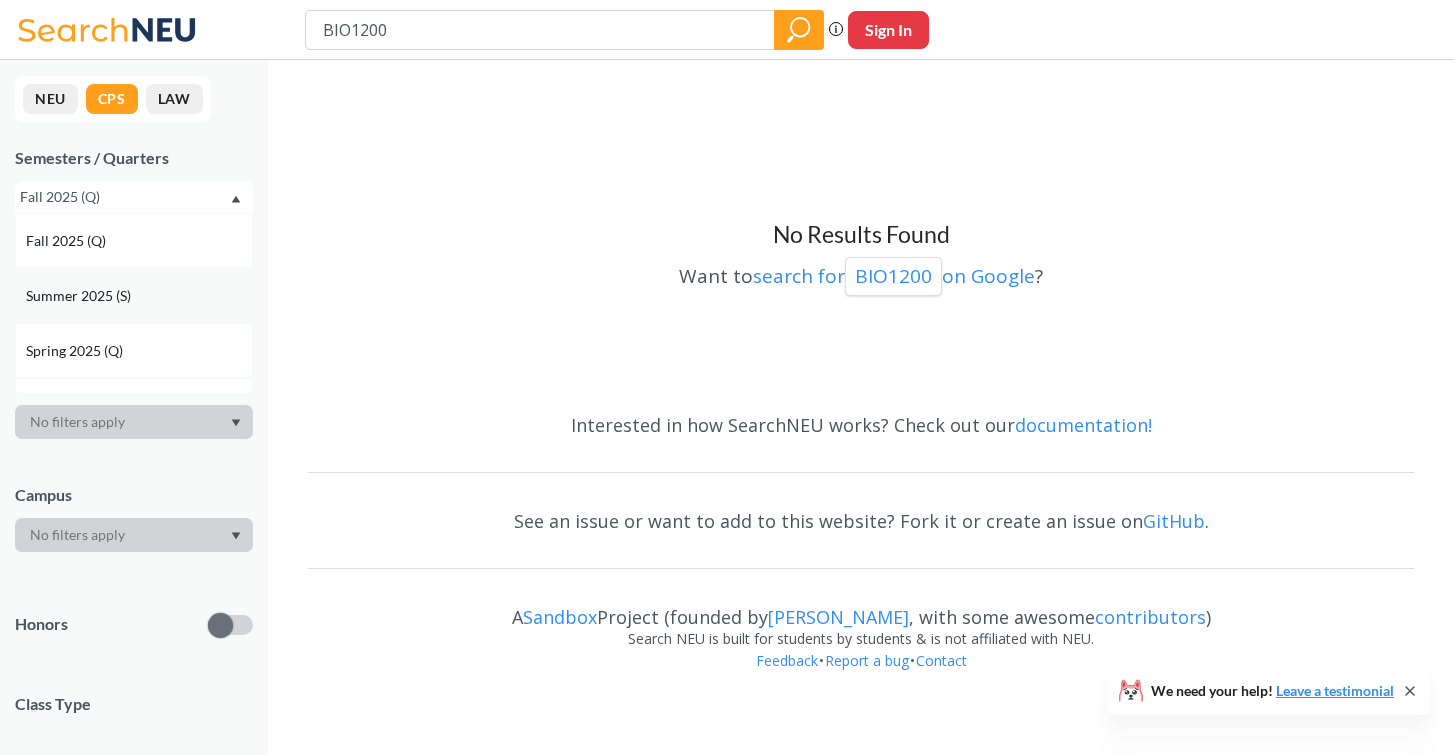 scroll, scrollTop: 0, scrollLeft: 0, axis: both 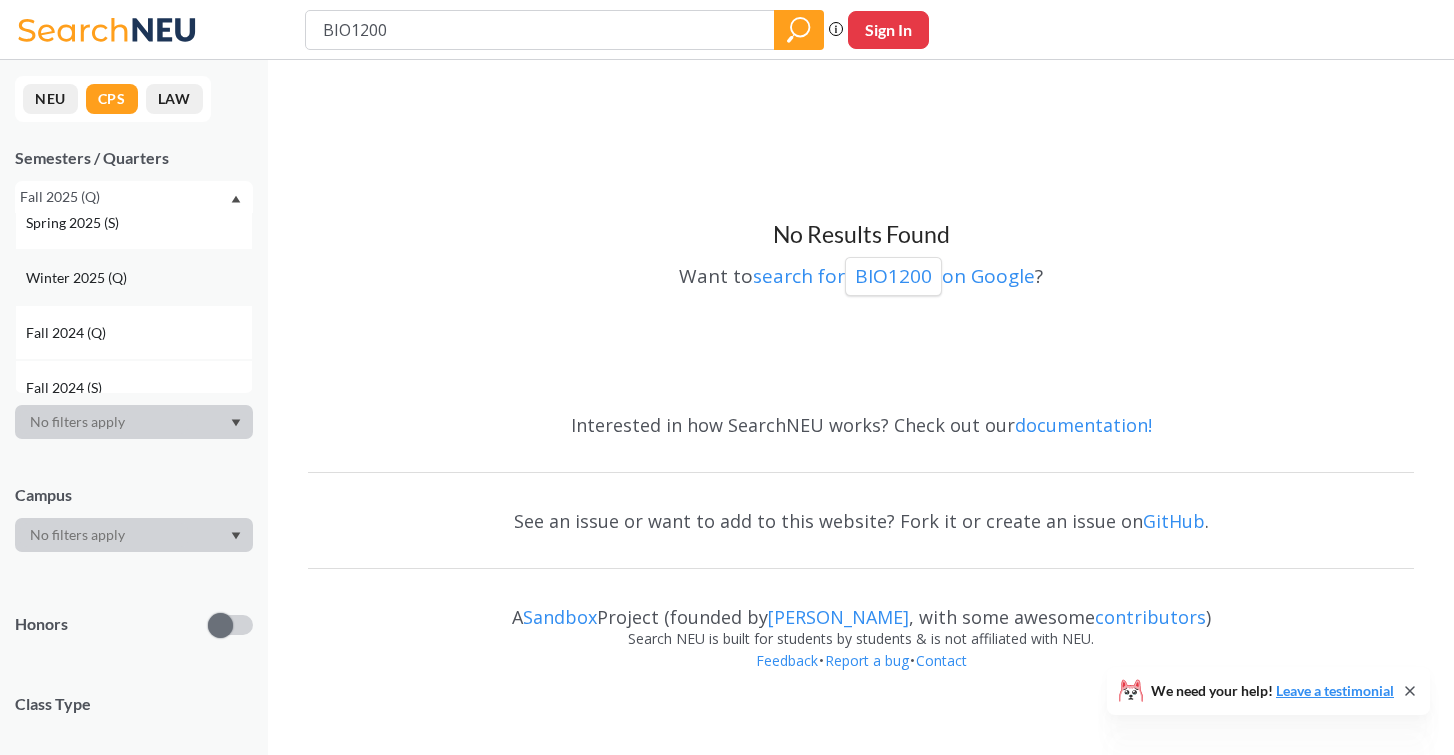 click on "Winter 2025 (Q)" at bounding box center (78, 278) 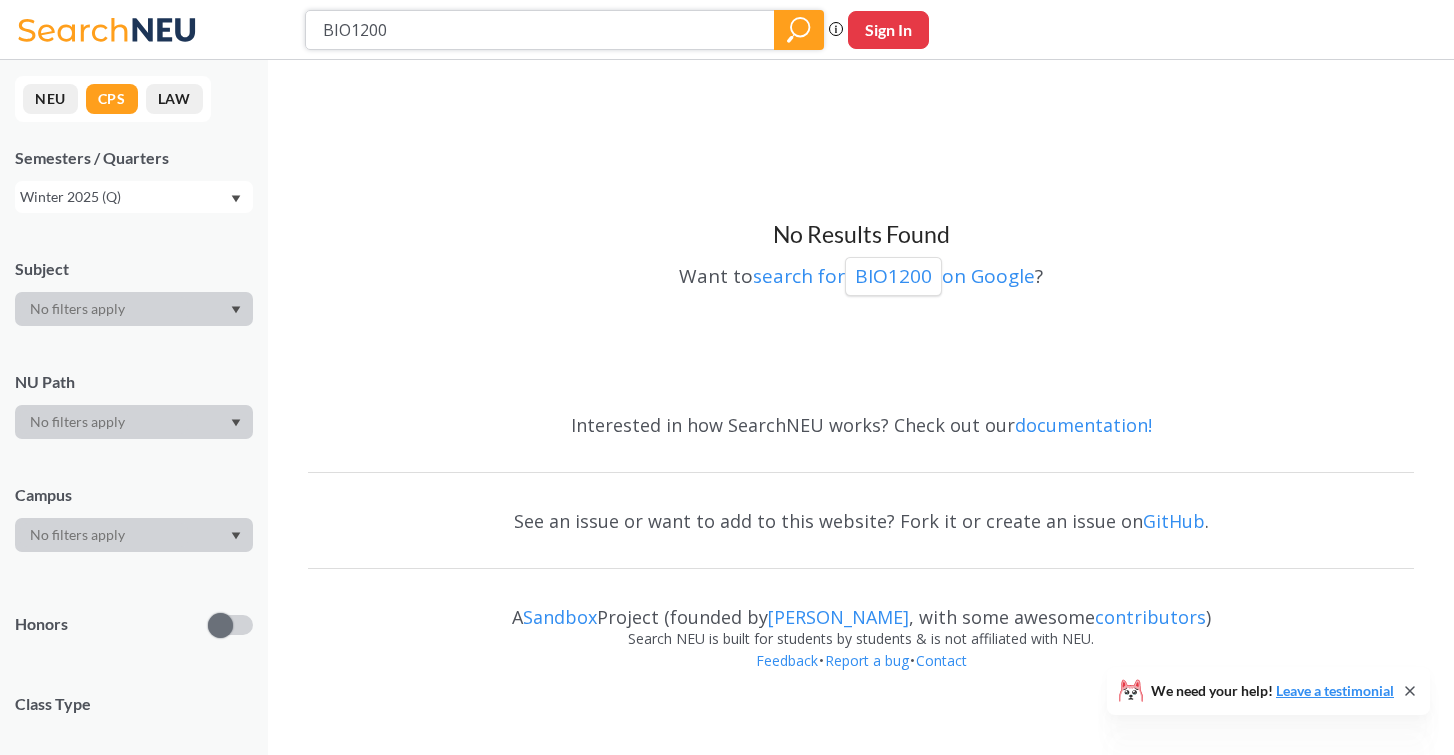 click on "BIO1200" at bounding box center (540, 30) 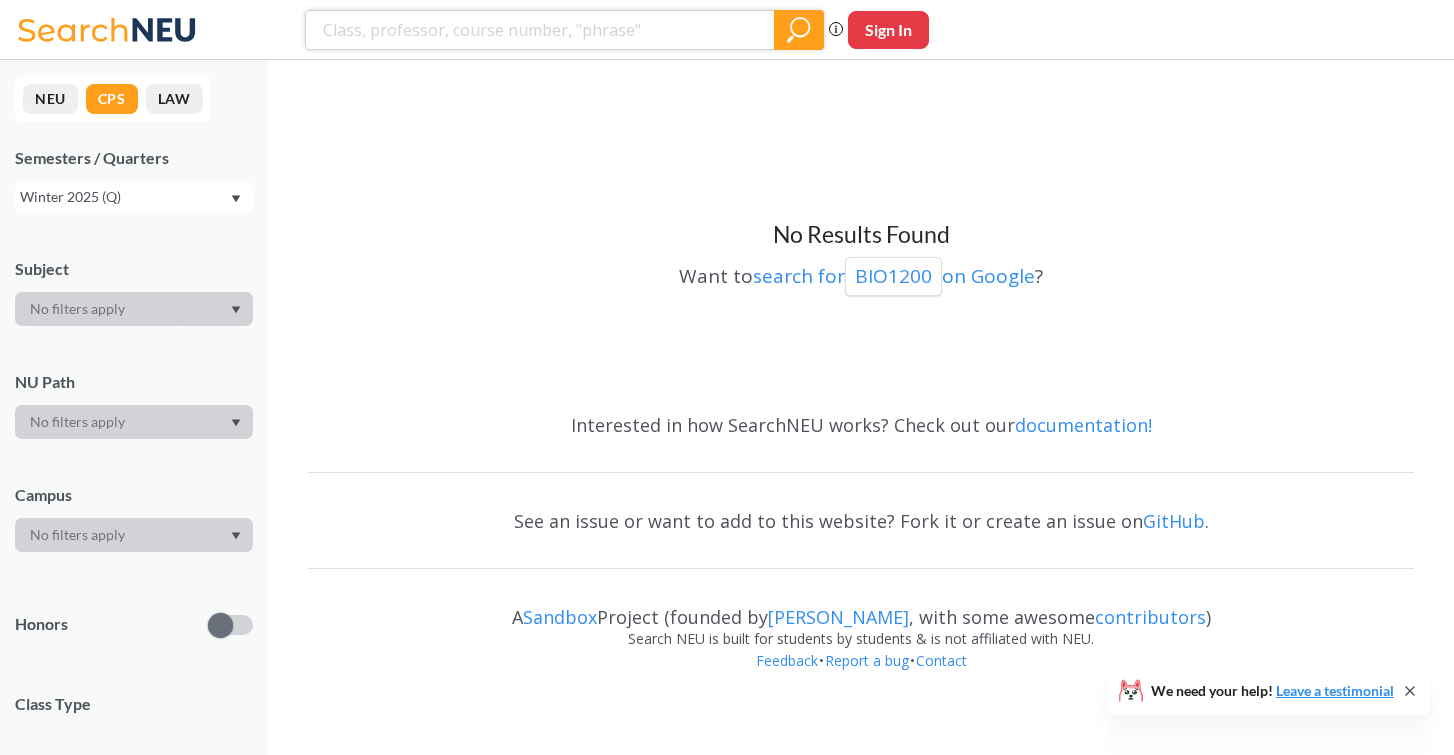 type 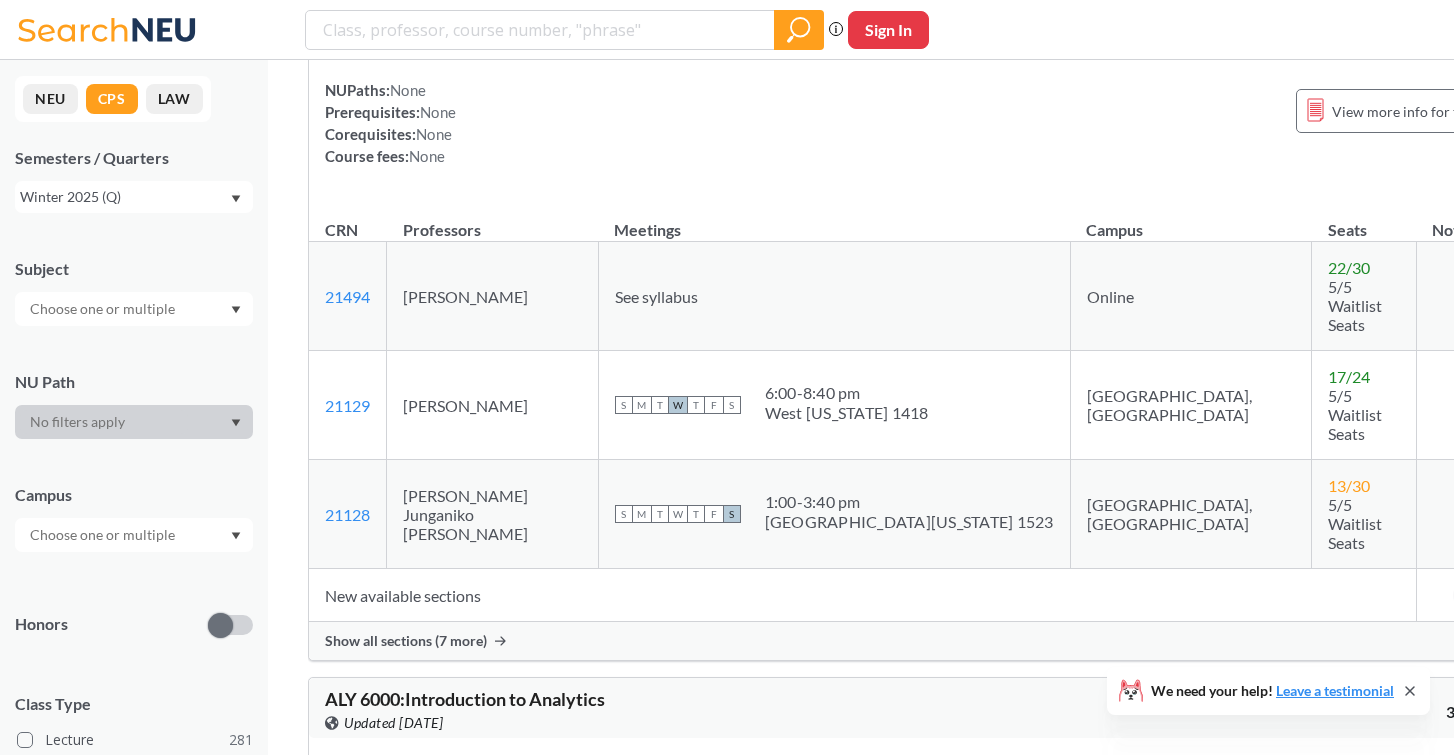 scroll, scrollTop: 5195, scrollLeft: 0, axis: vertical 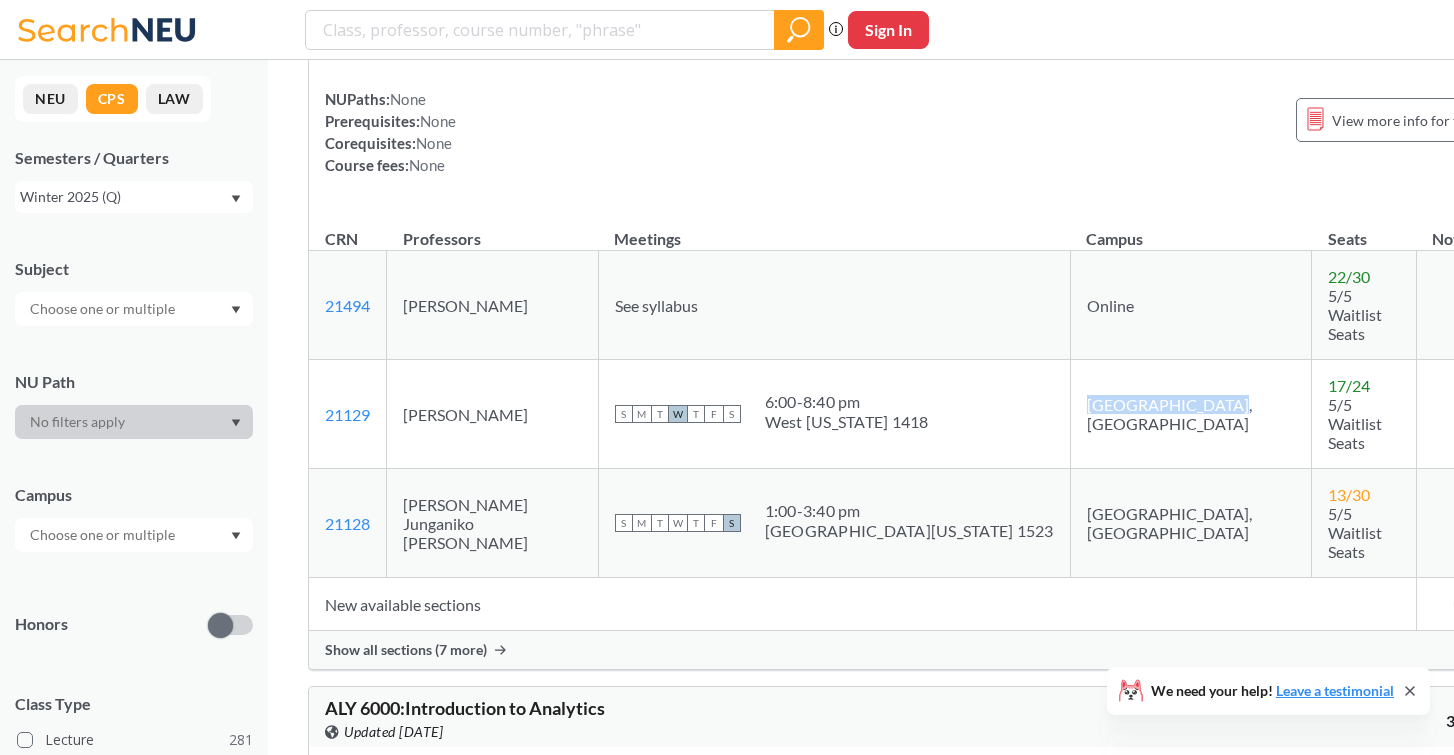 drag, startPoint x: 1051, startPoint y: 346, endPoint x: 997, endPoint y: 305, distance: 67.80118 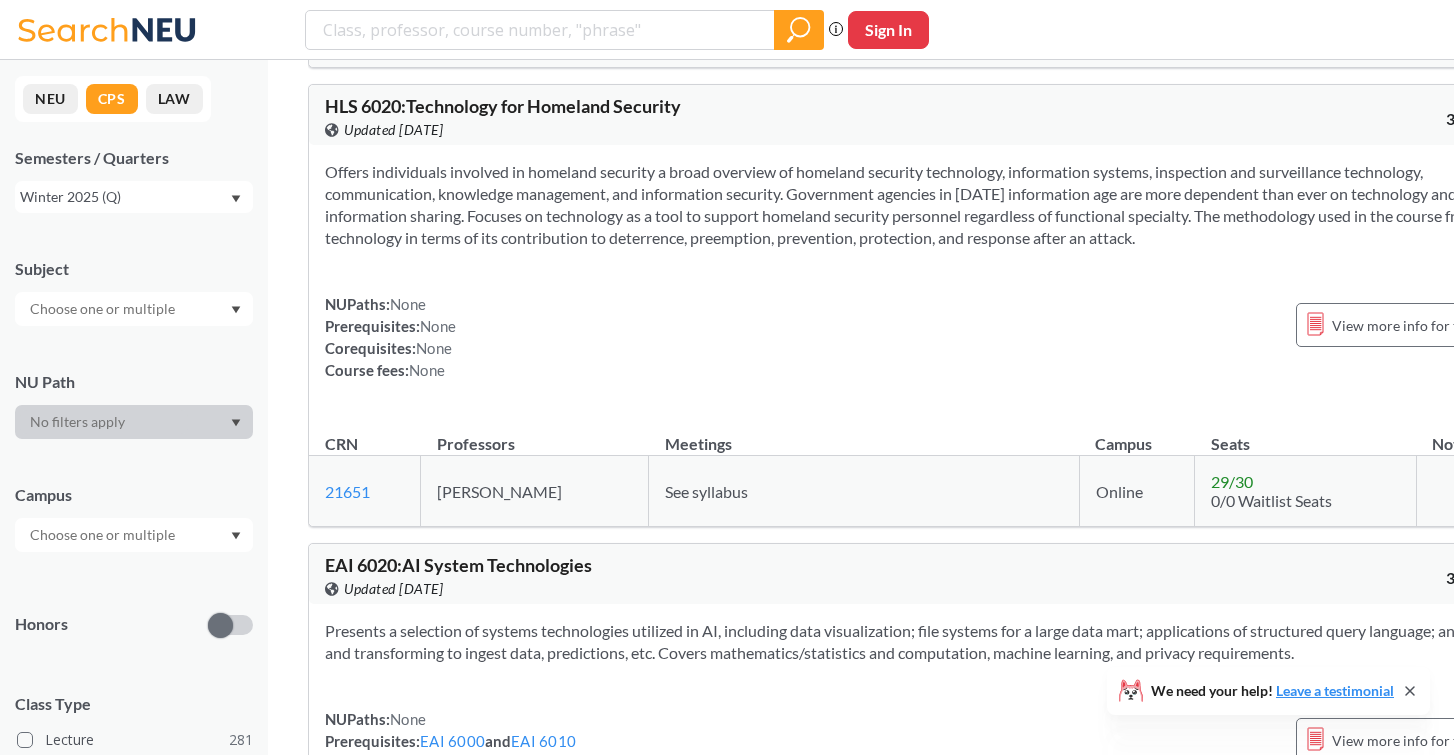 scroll, scrollTop: 17220, scrollLeft: 0, axis: vertical 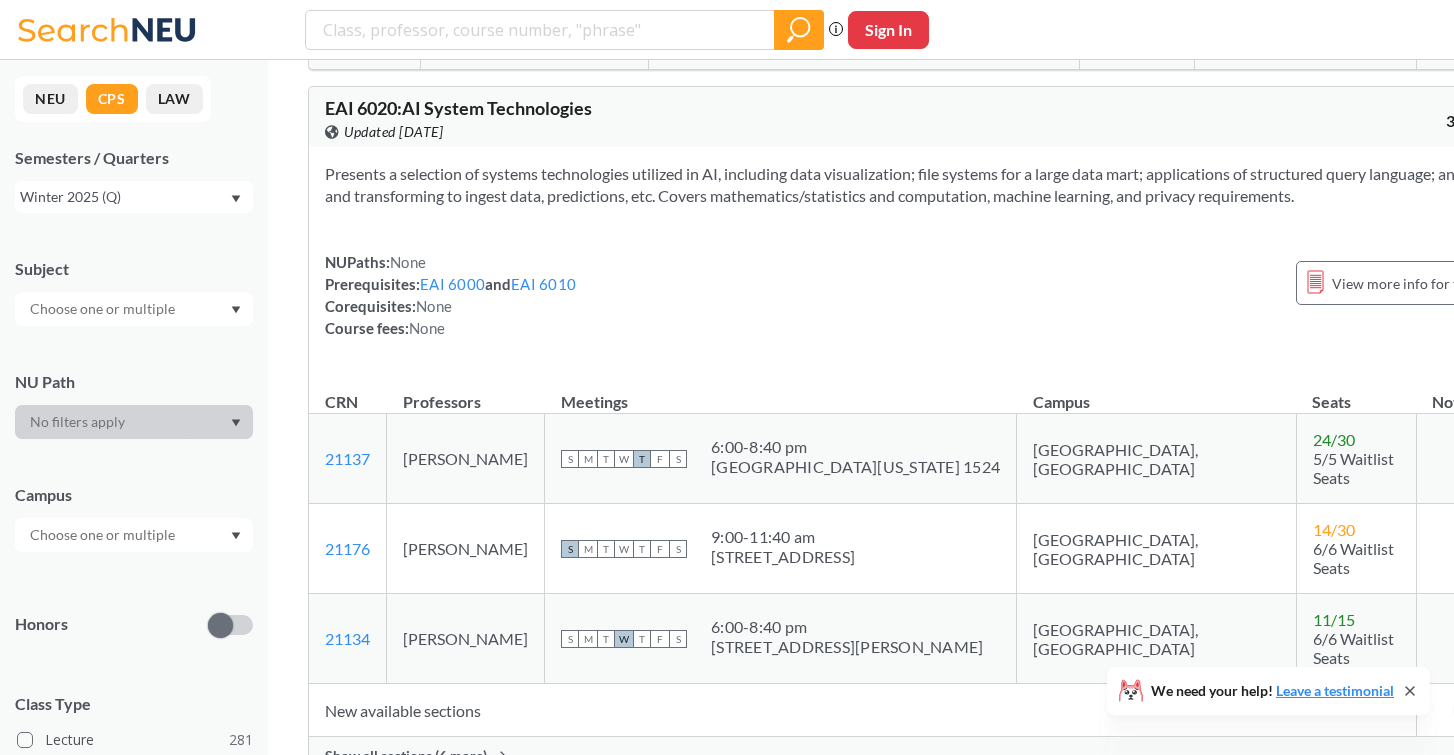 click 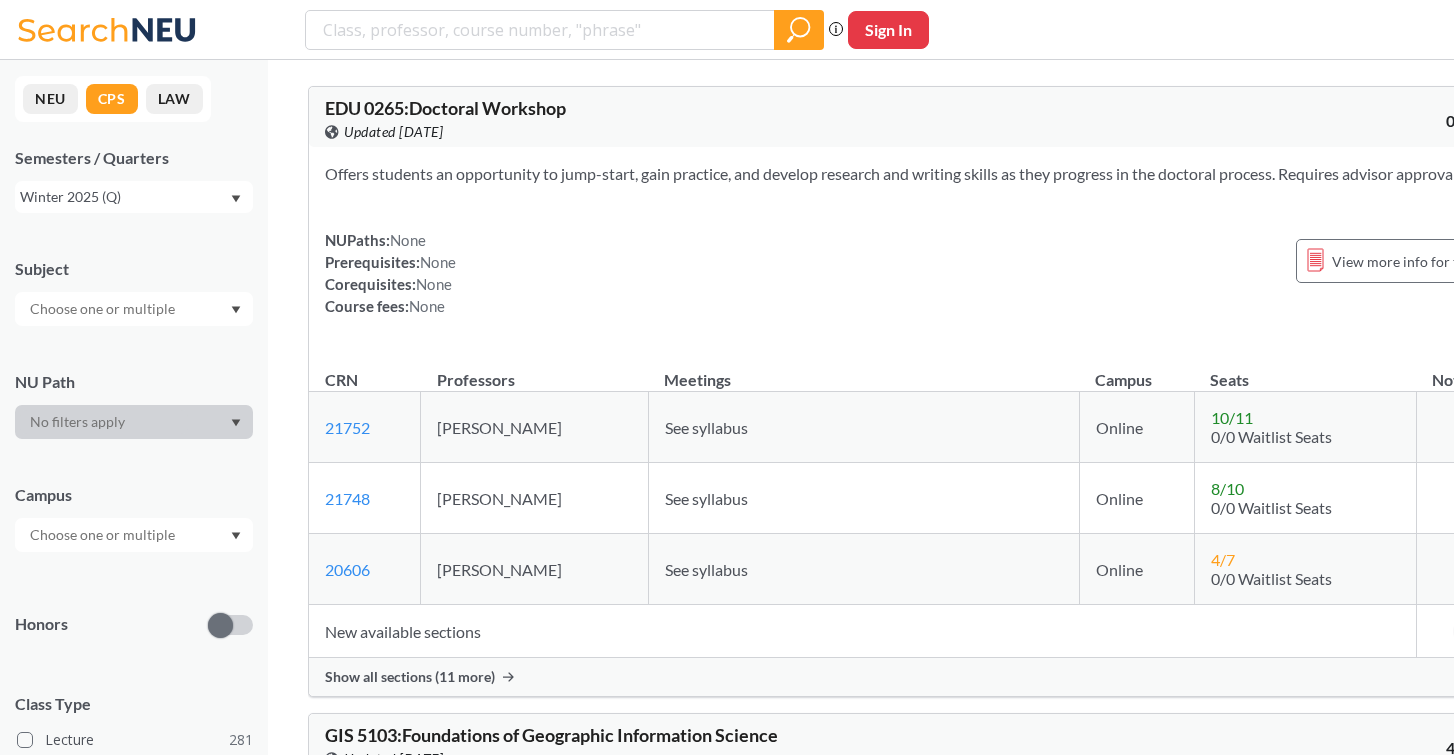 scroll, scrollTop: 0, scrollLeft: 0, axis: both 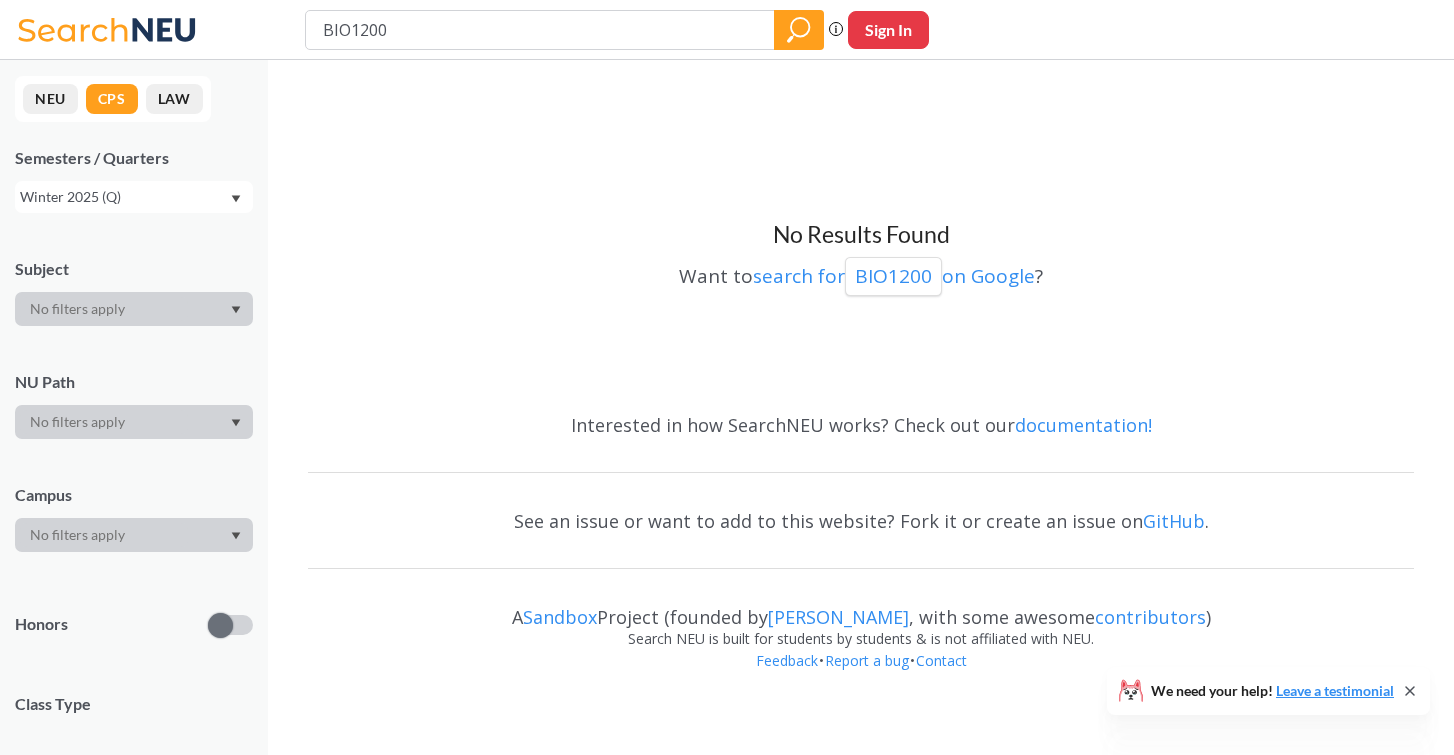 click on "Winter 2025 (Q)" at bounding box center (124, 197) 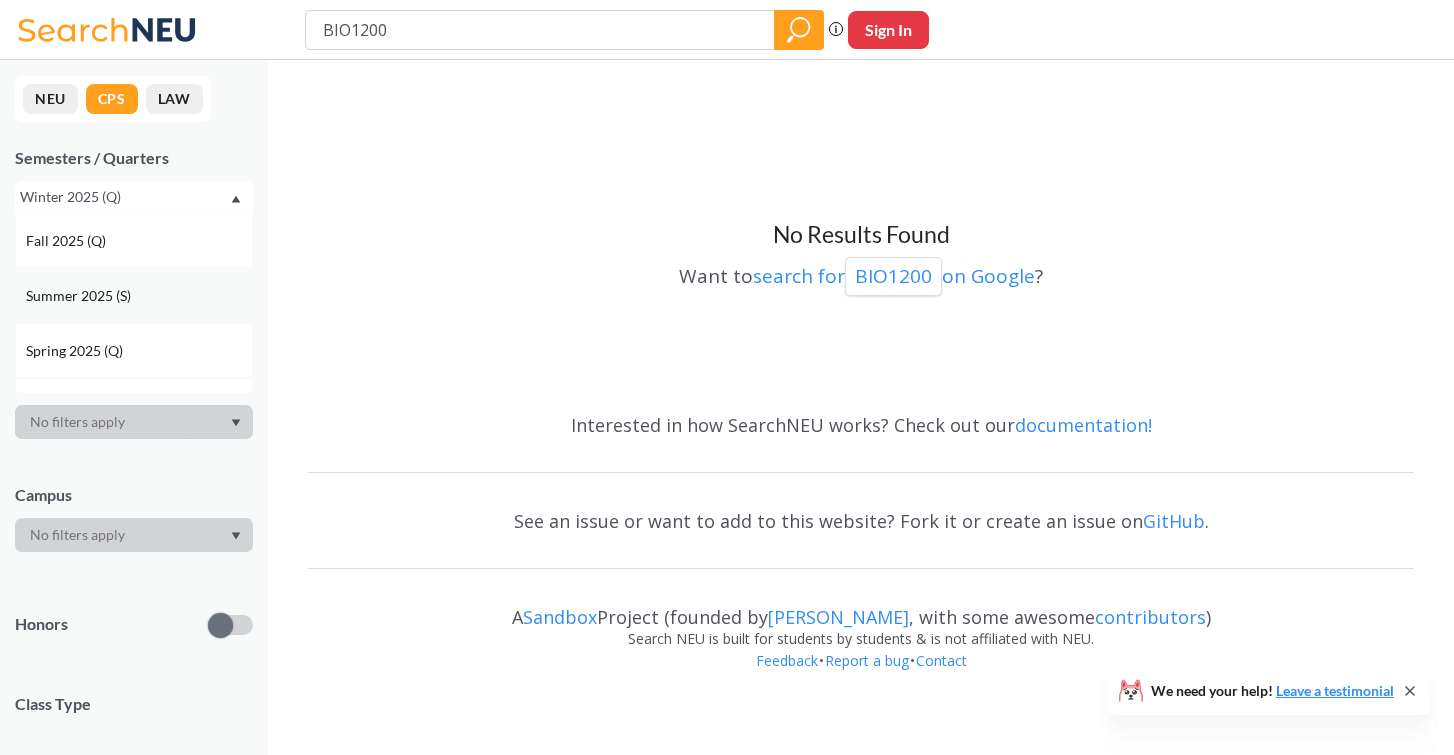 click on "Summer 2025 (S)" at bounding box center [139, 296] 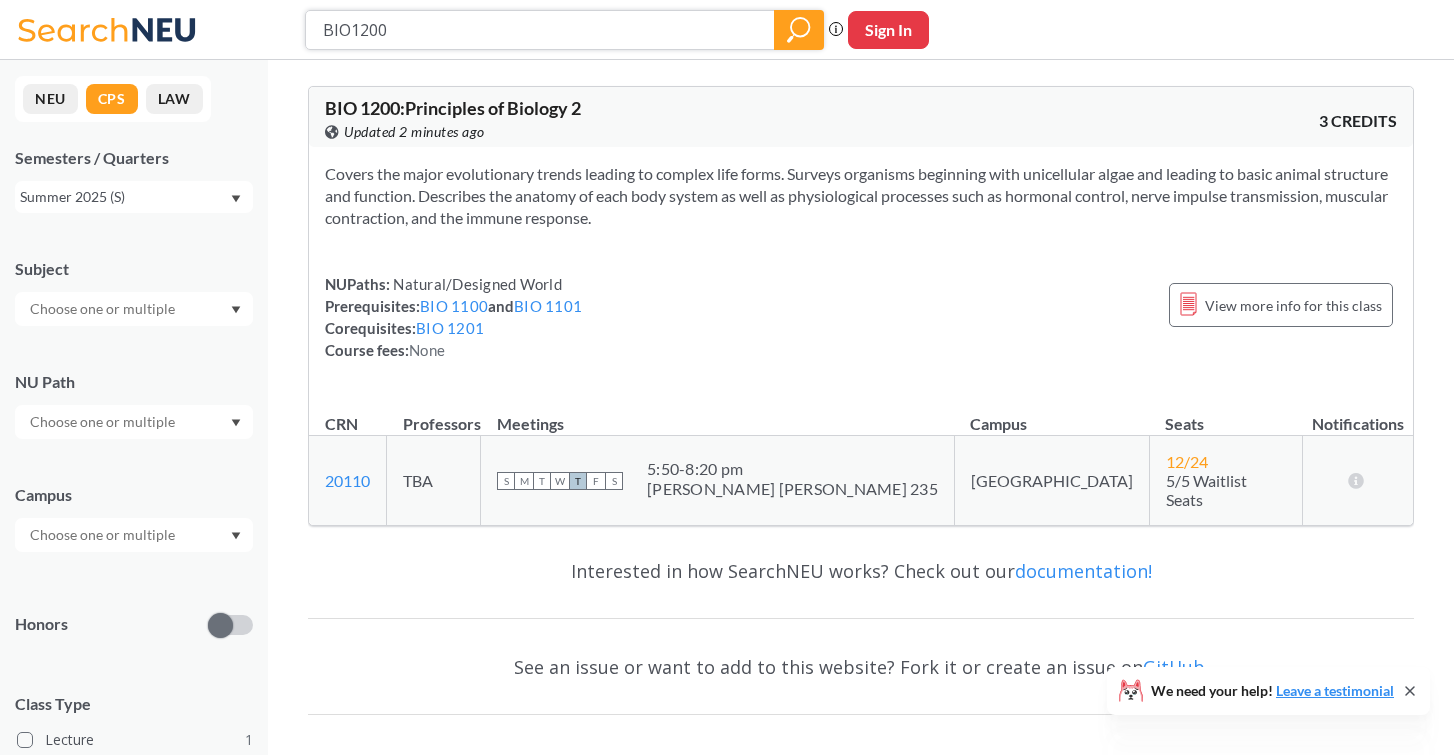 click on "BIO1200" at bounding box center [540, 30] 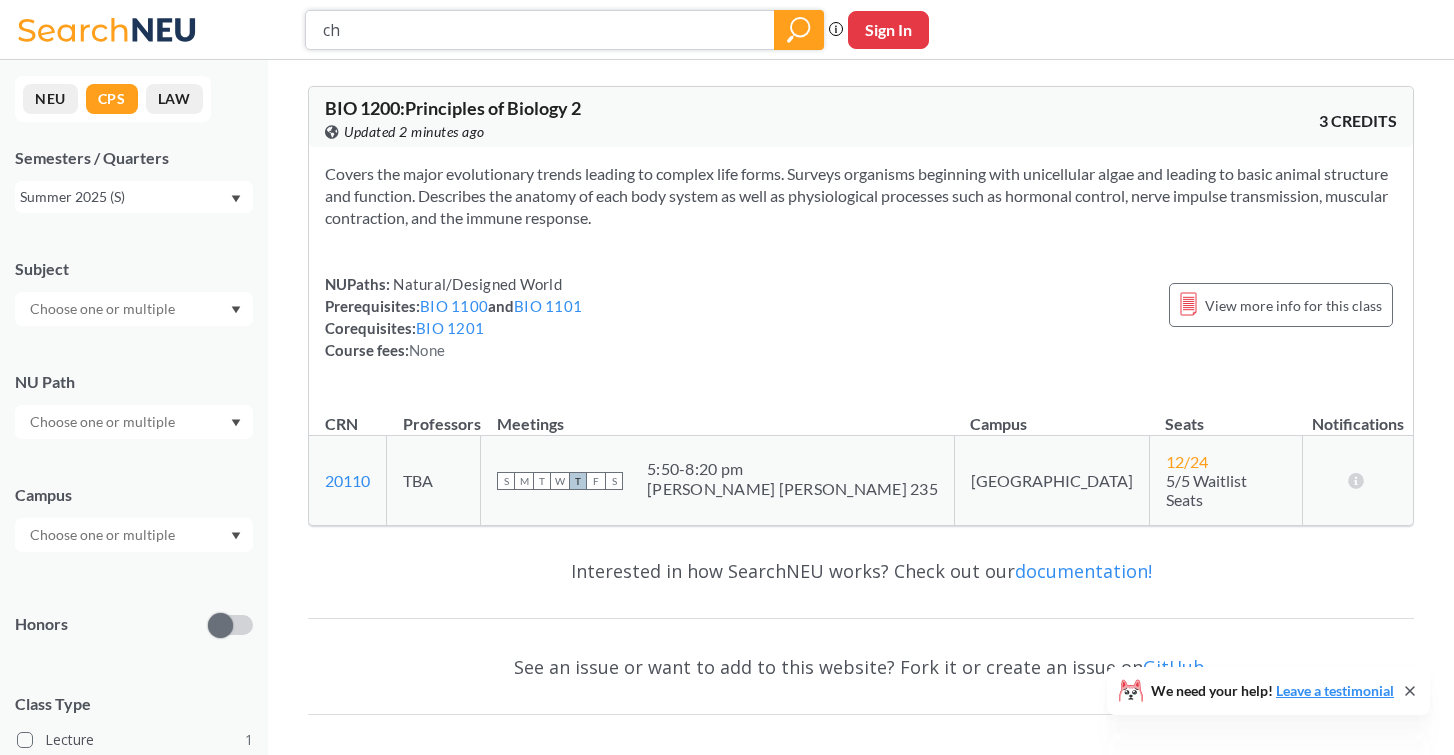 type on "c" 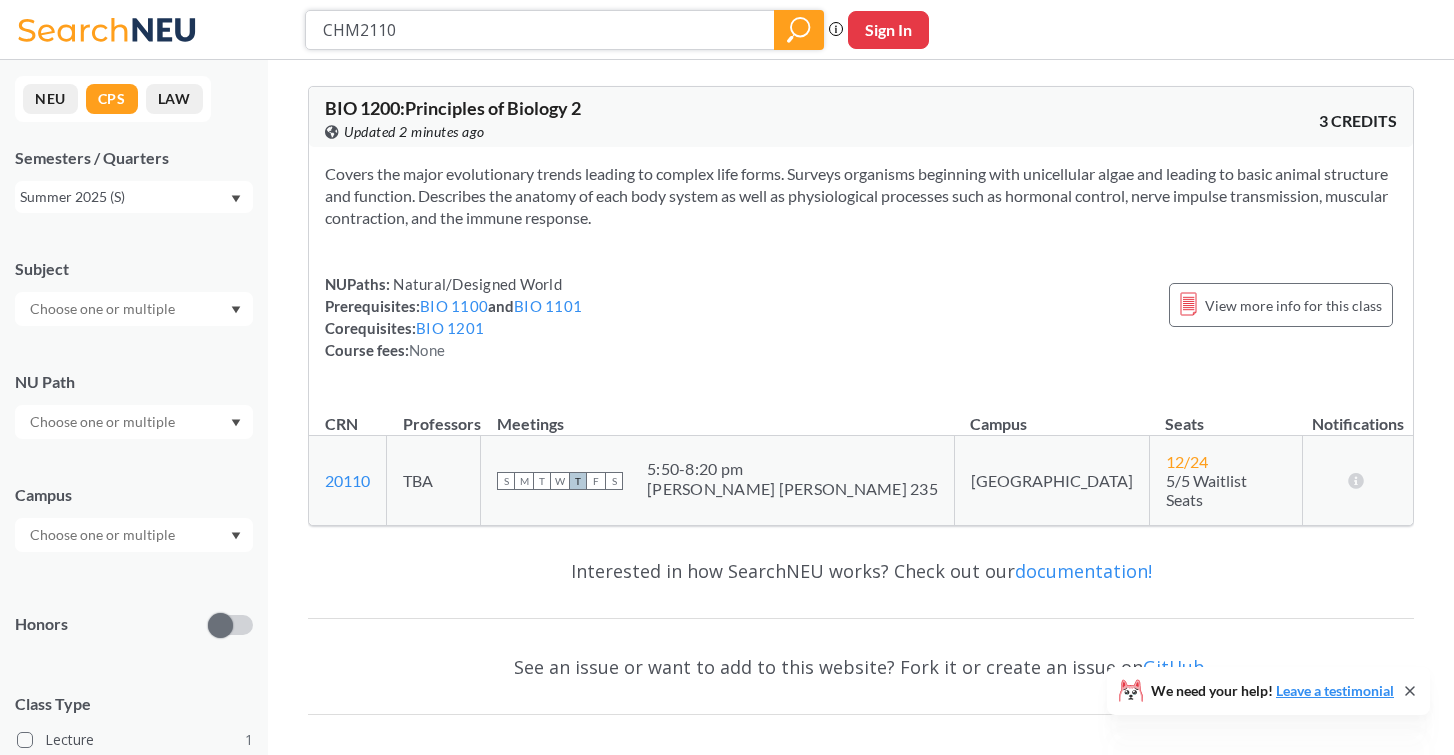 type on "CHM2110" 